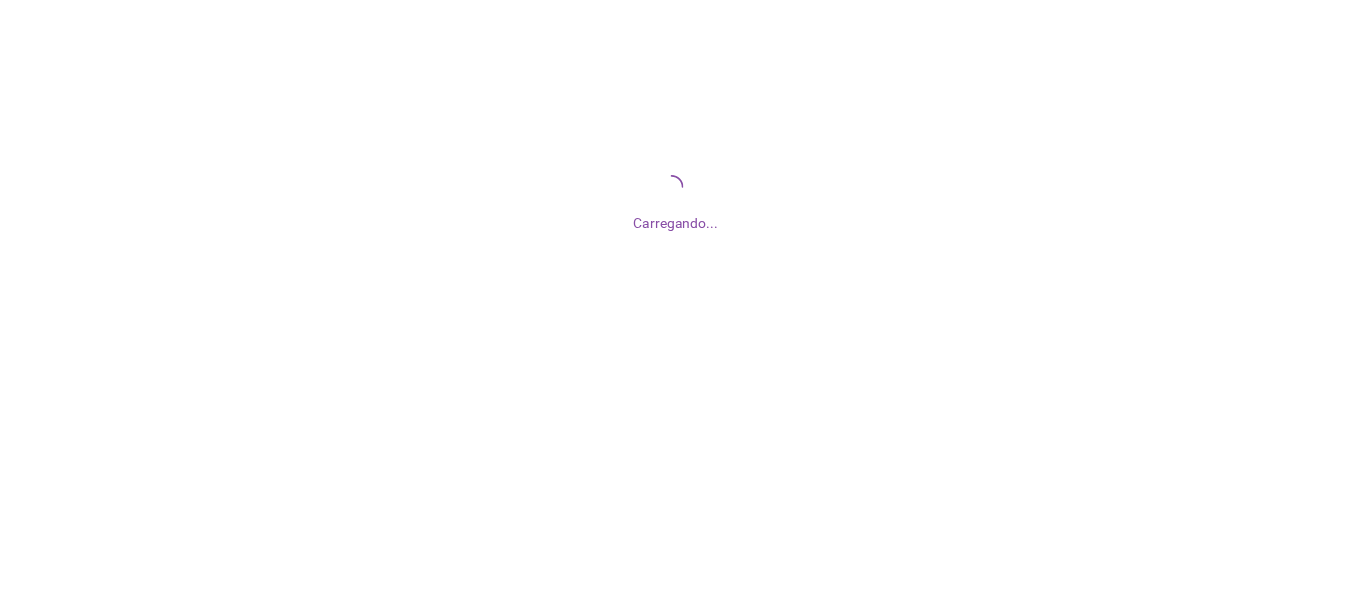 scroll, scrollTop: 0, scrollLeft: 0, axis: both 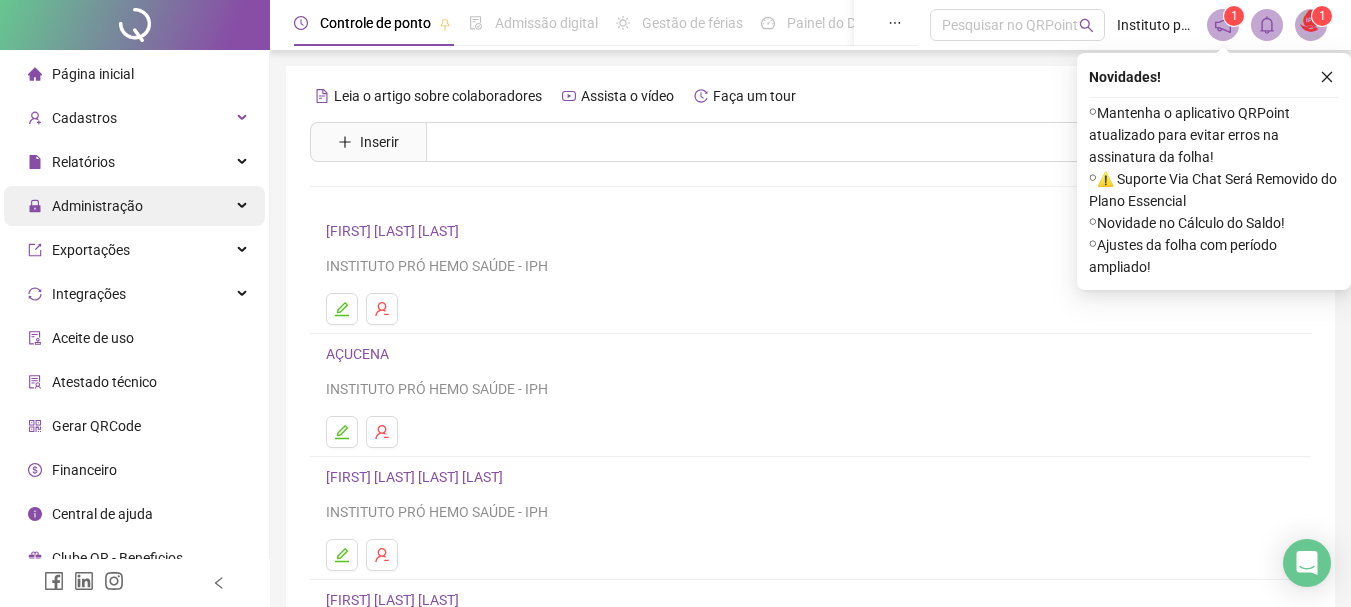 click on "Administração" at bounding box center (85, 206) 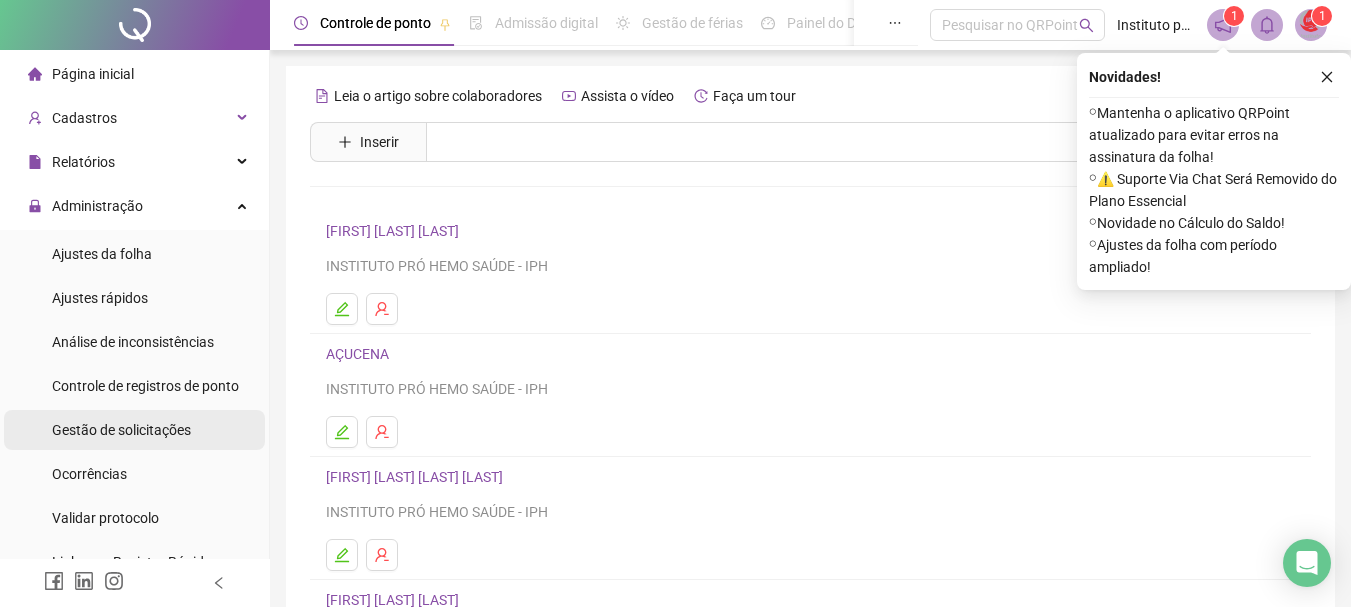 click on "Gestão de solicitações" at bounding box center (121, 430) 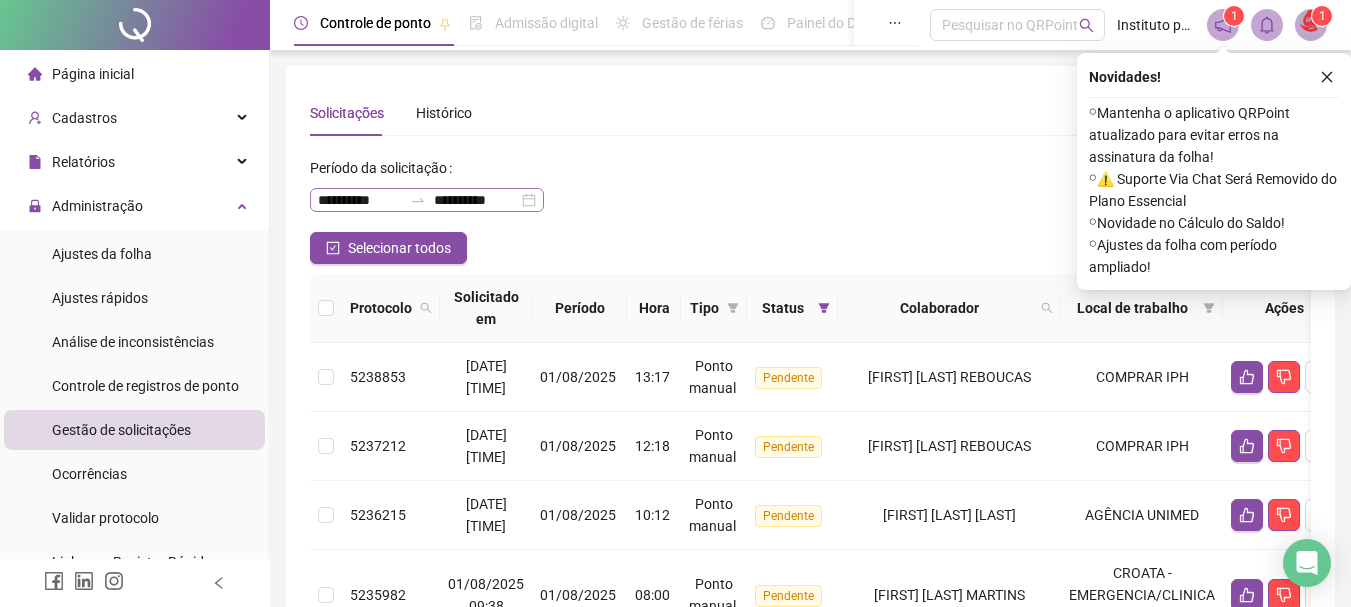 click on "**********" at bounding box center [427, 200] 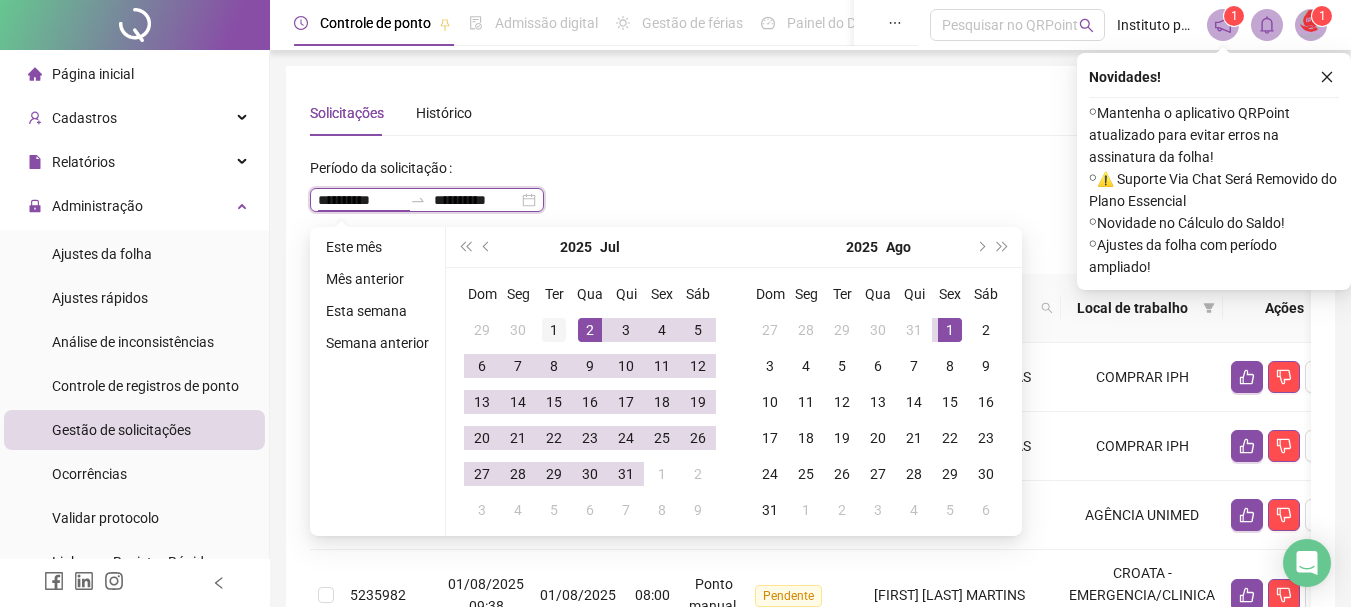 type on "**********" 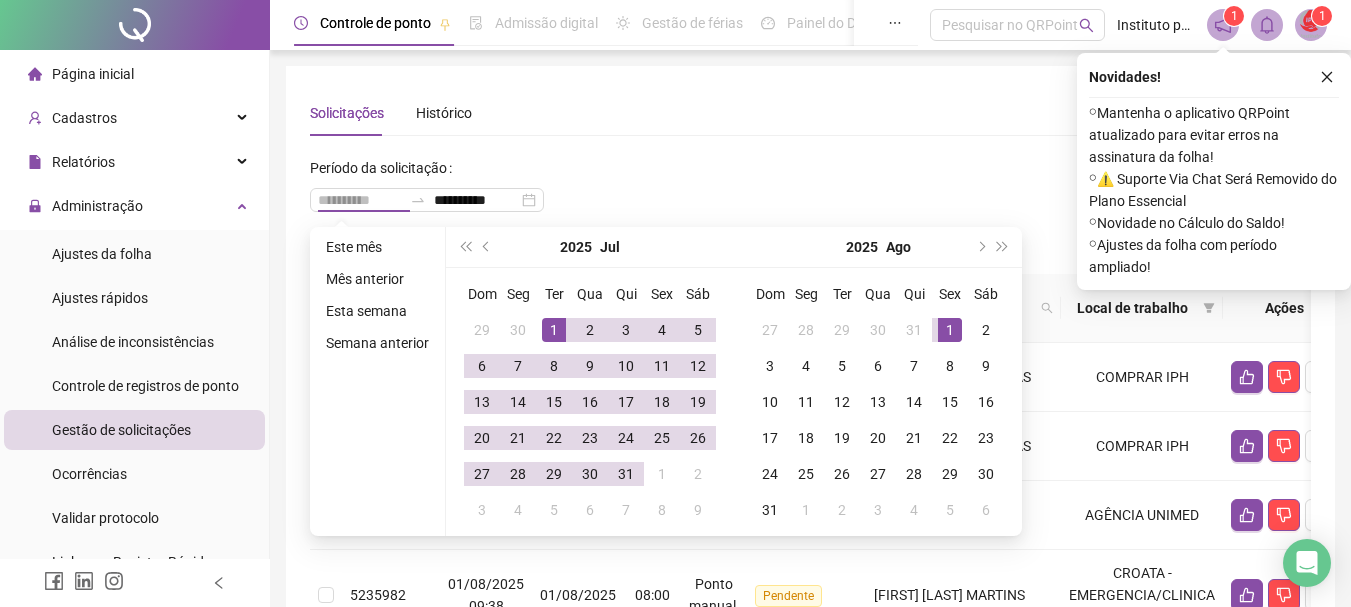 click on "1" at bounding box center (554, 330) 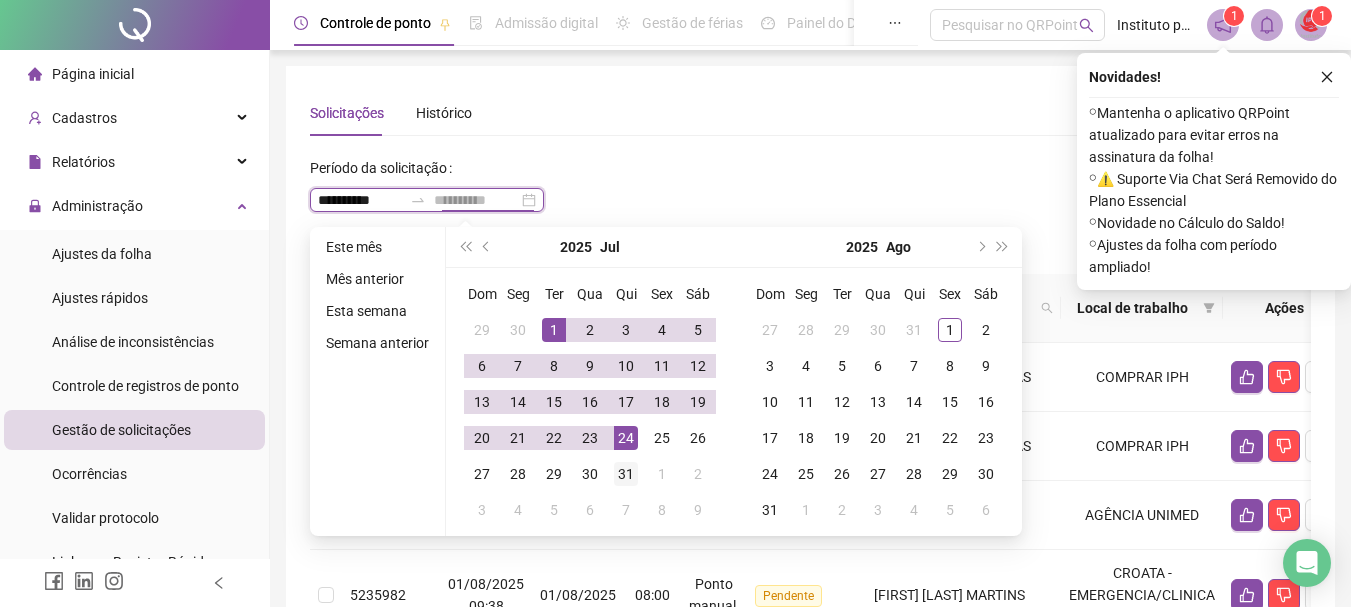 type on "**********" 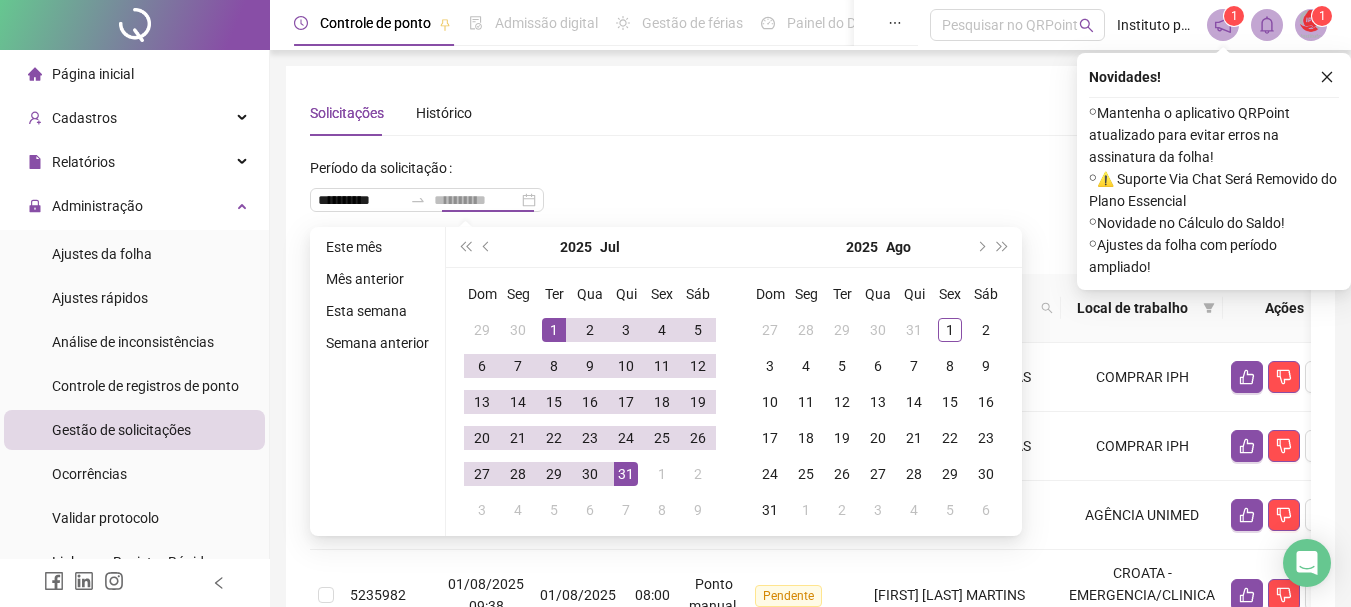 click on "31" at bounding box center (626, 474) 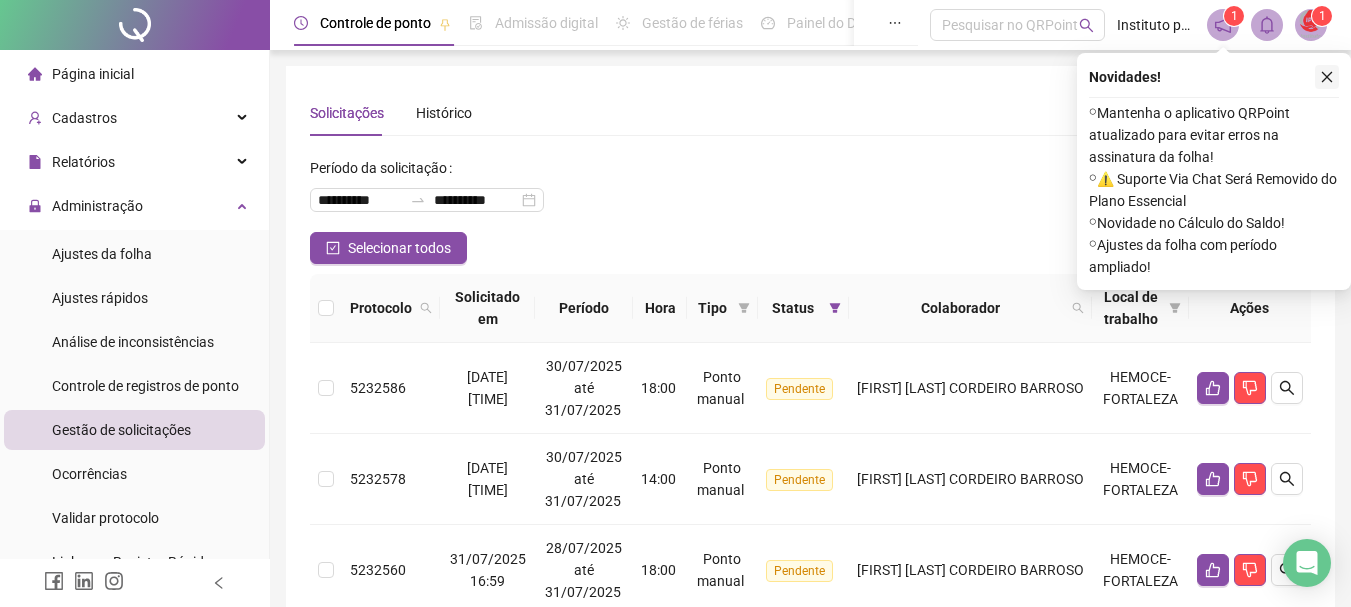 click 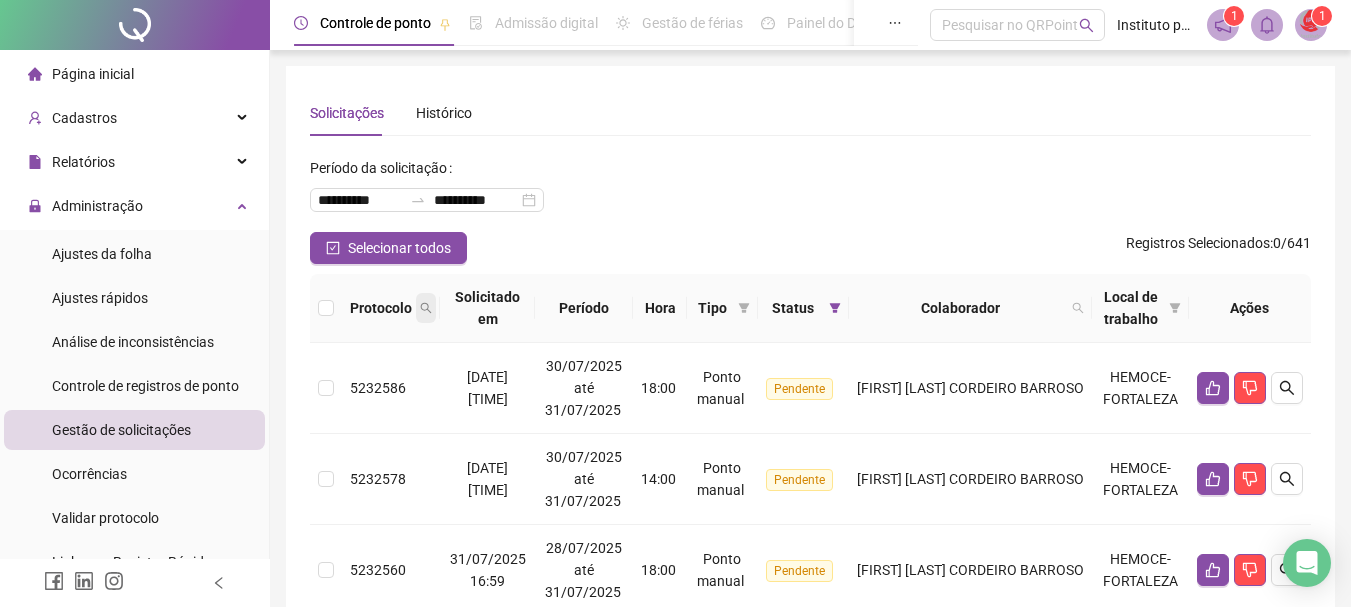 click 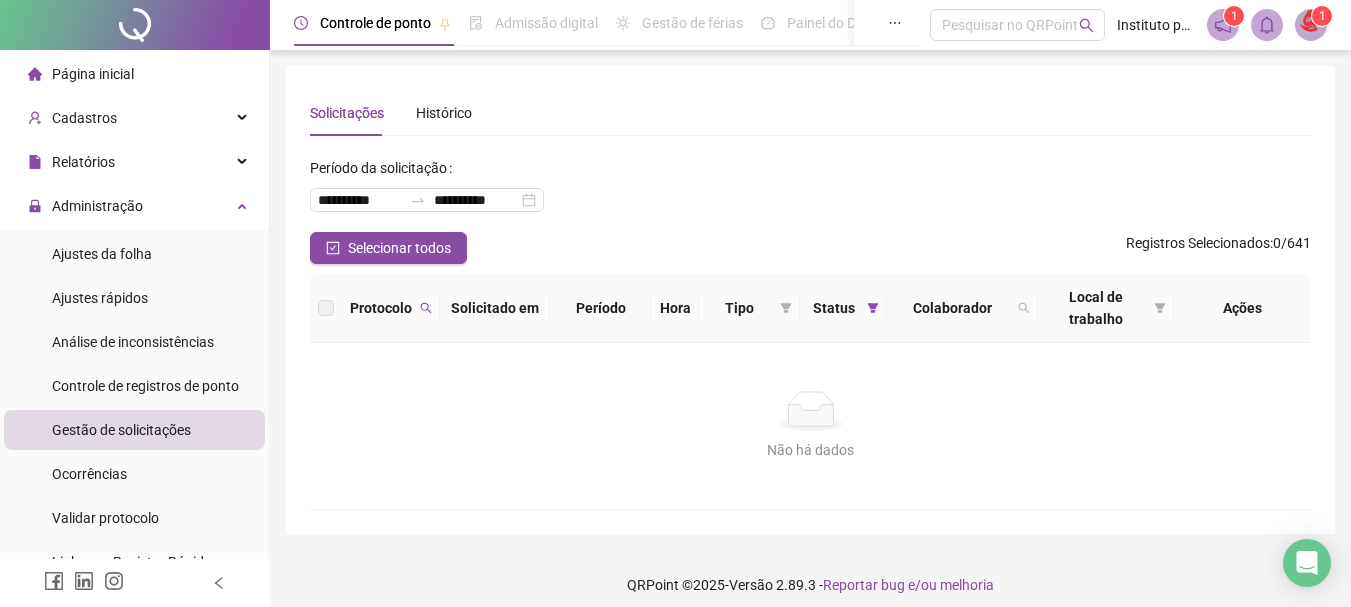 drag, startPoint x: 424, startPoint y: 310, endPoint x: 376, endPoint y: 314, distance: 48.166378 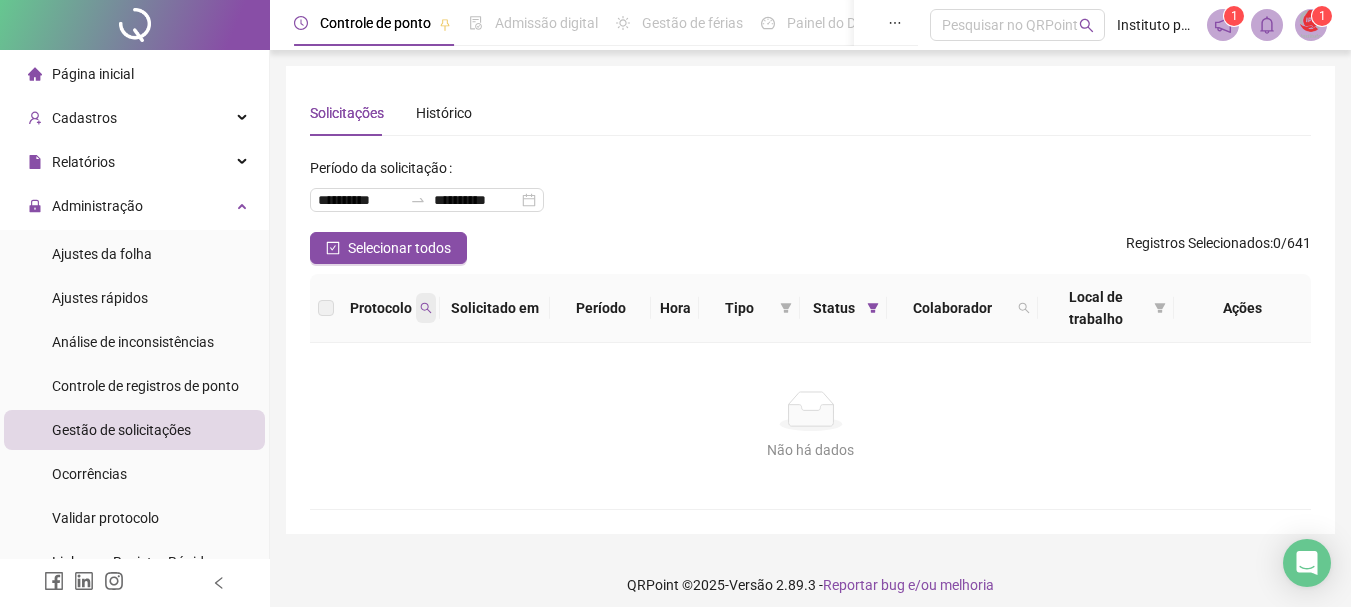 click 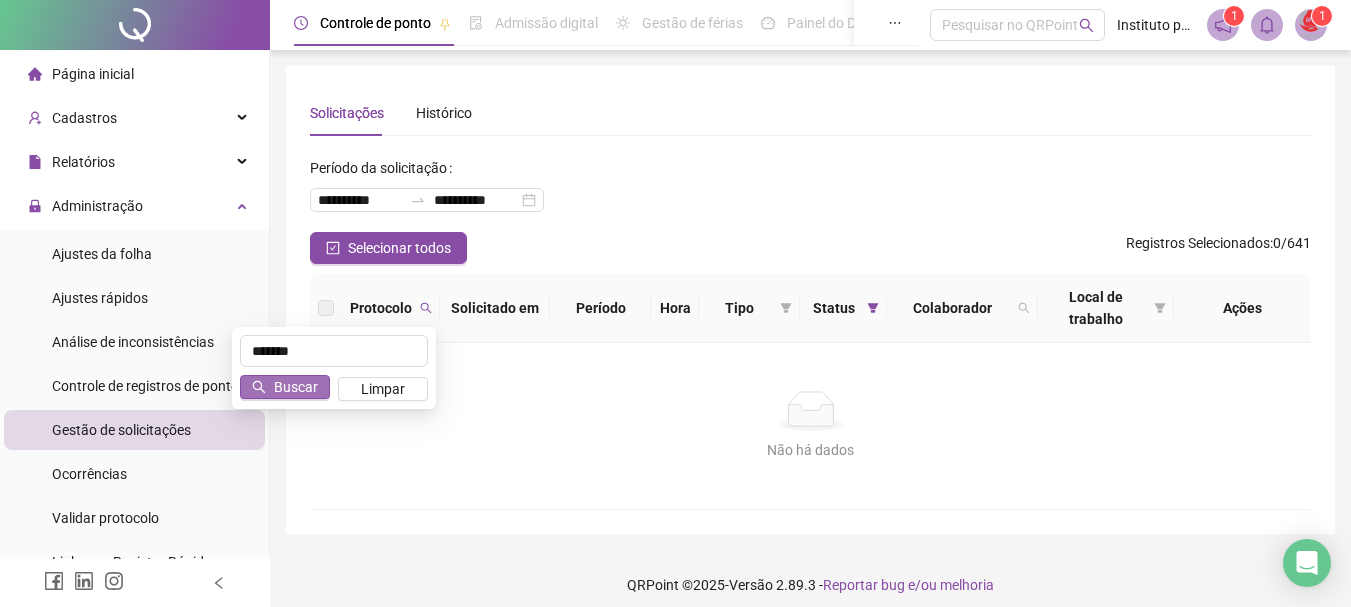 click 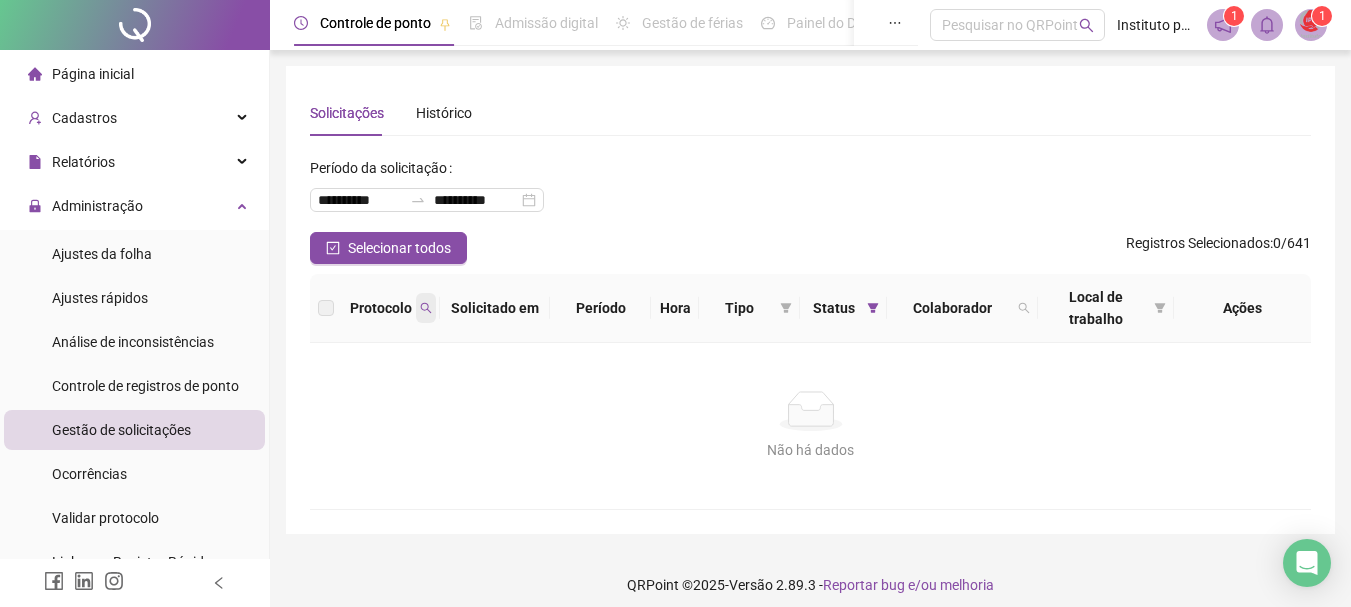 click 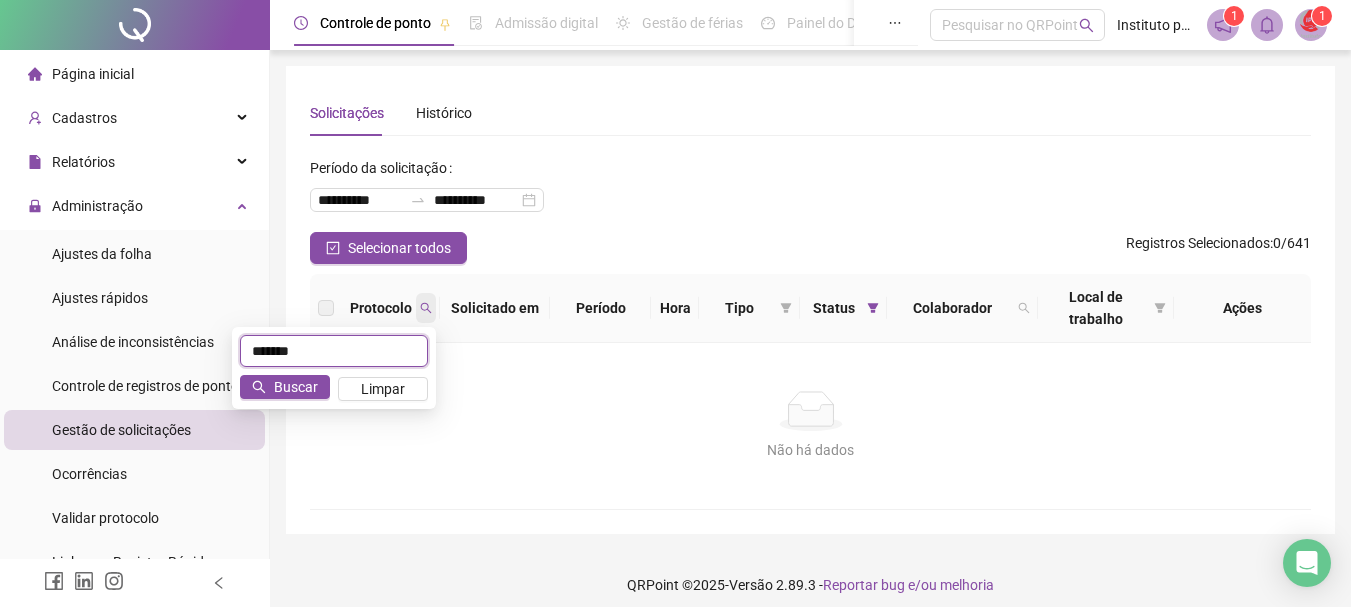 type on "*" 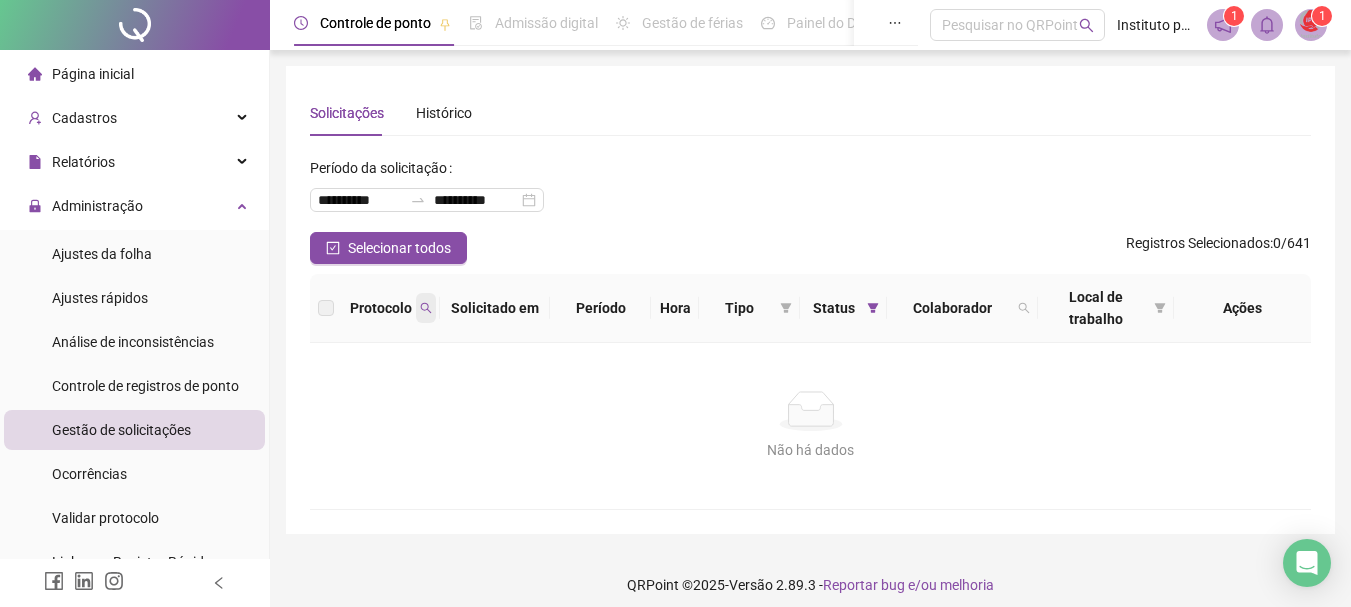 click at bounding box center [426, 308] 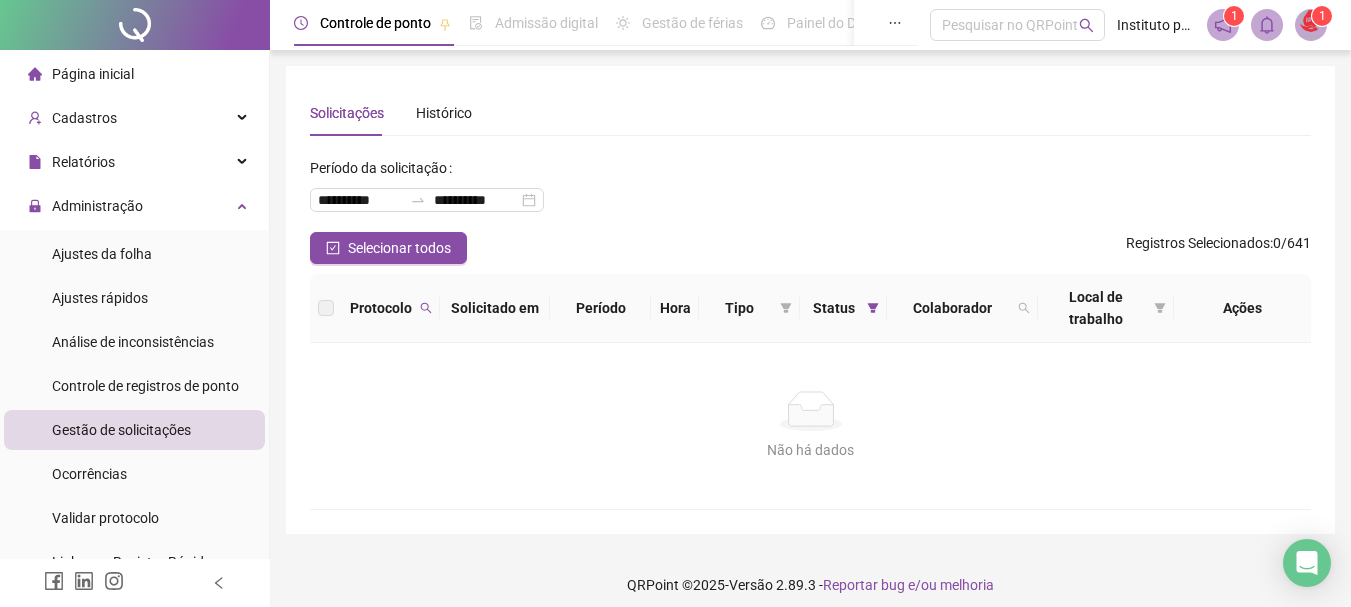 drag, startPoint x: 426, startPoint y: 311, endPoint x: 436, endPoint y: 317, distance: 11.661903 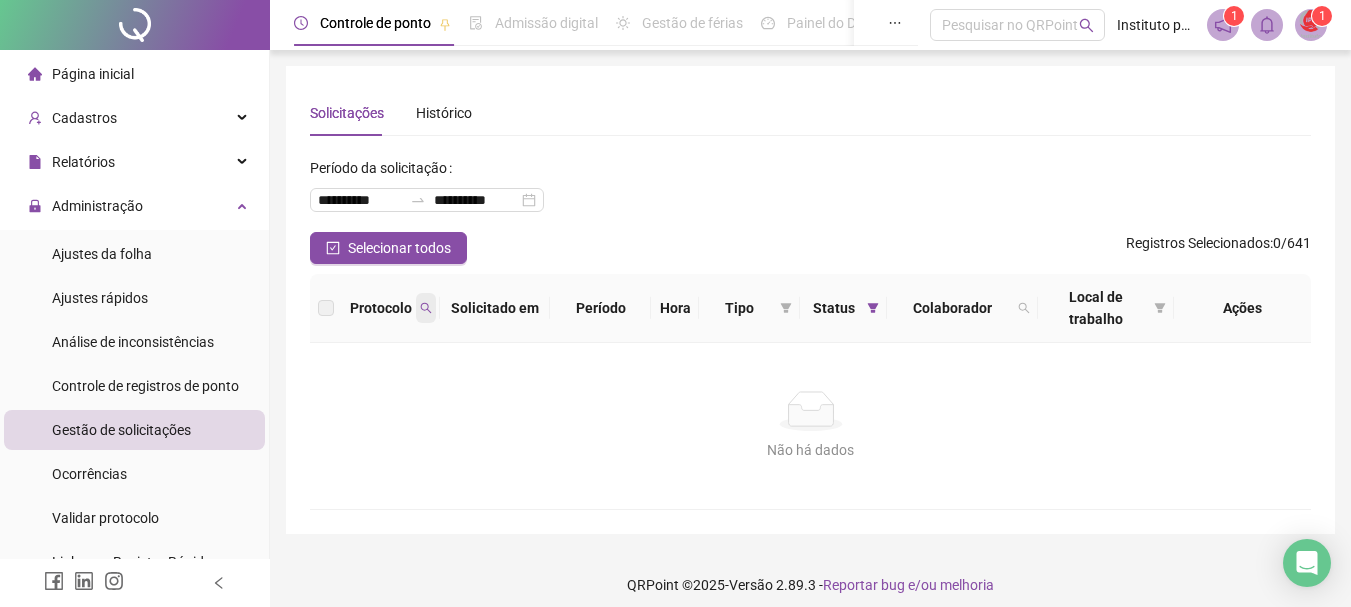click 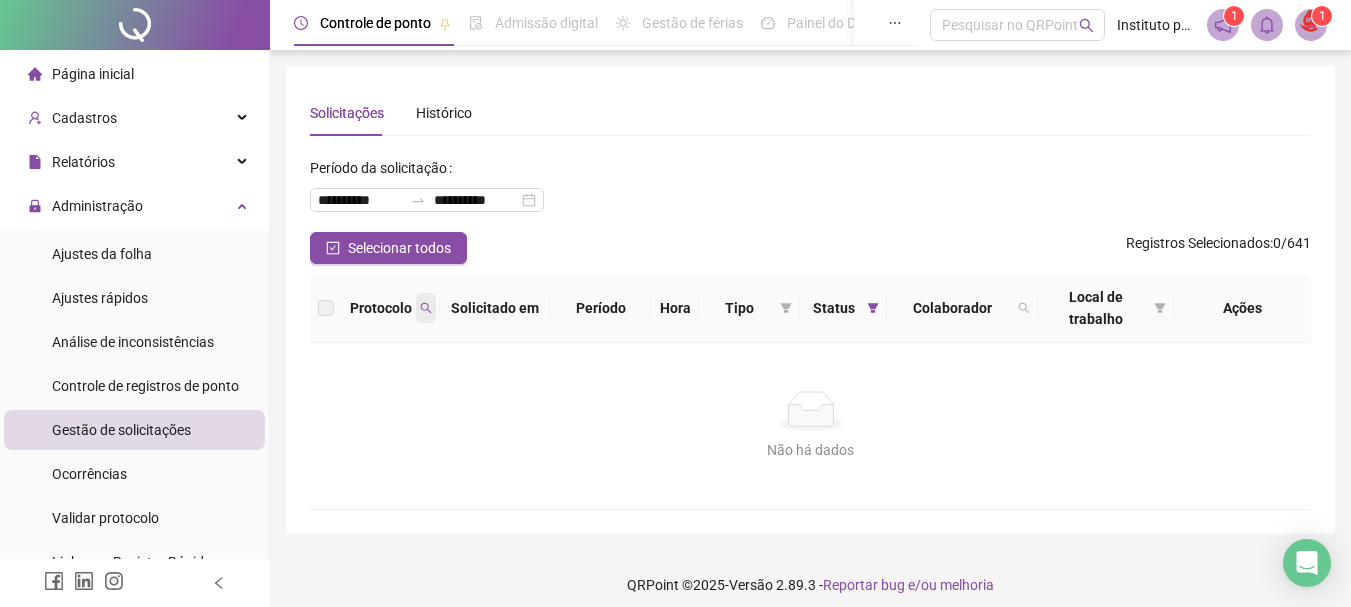 click 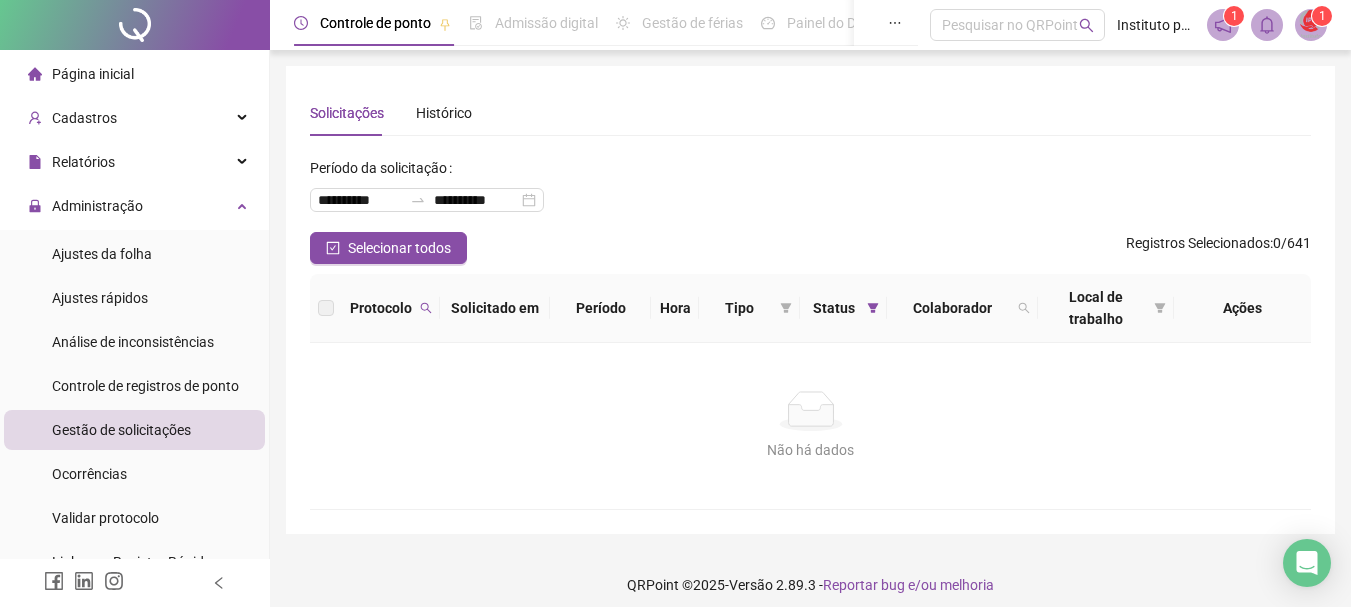click on "Protocolo" at bounding box center (381, 308) 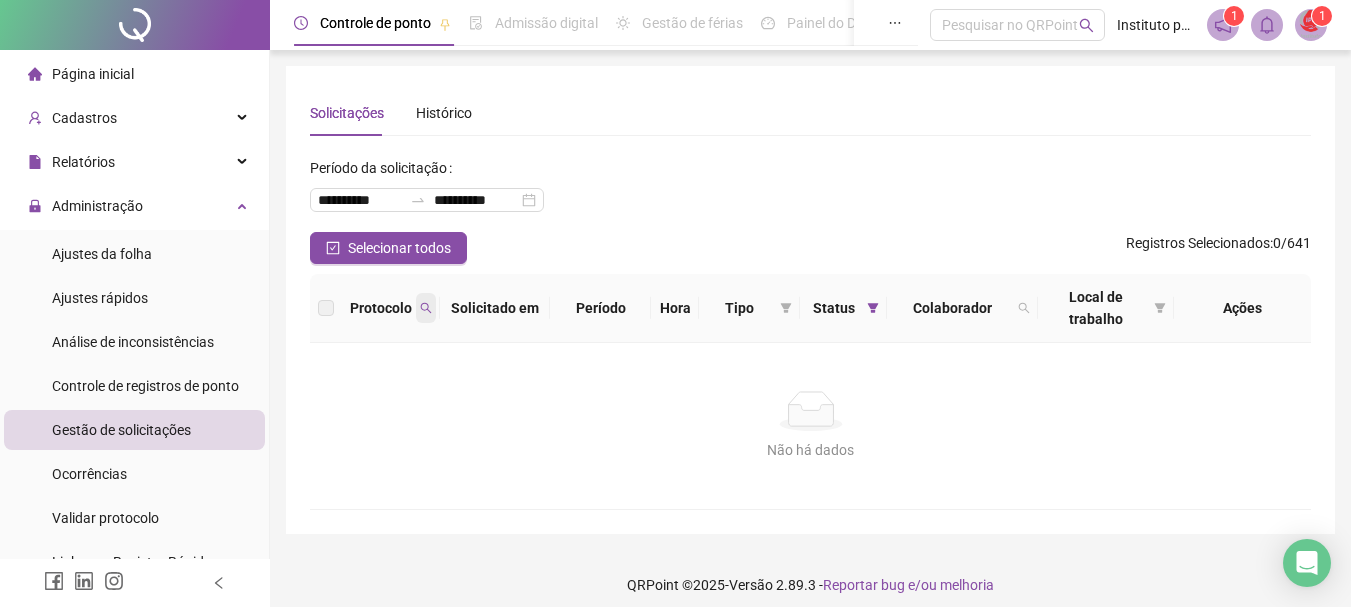 click 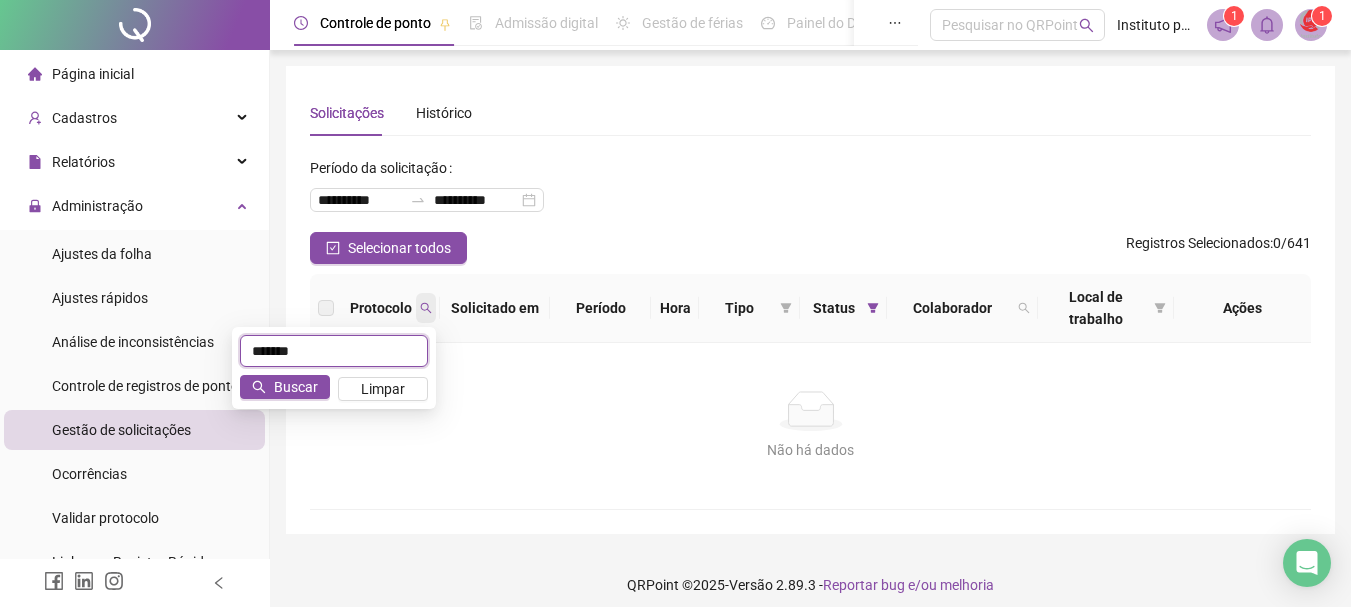 type on "*******" 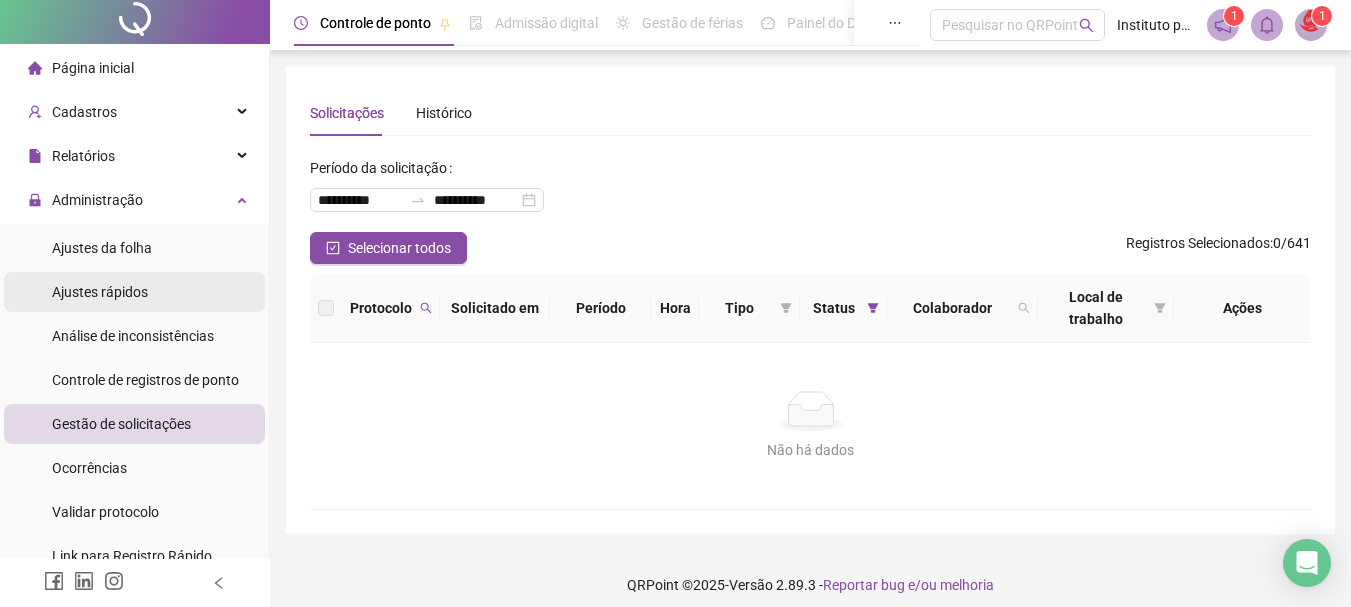 scroll, scrollTop: 0, scrollLeft: 0, axis: both 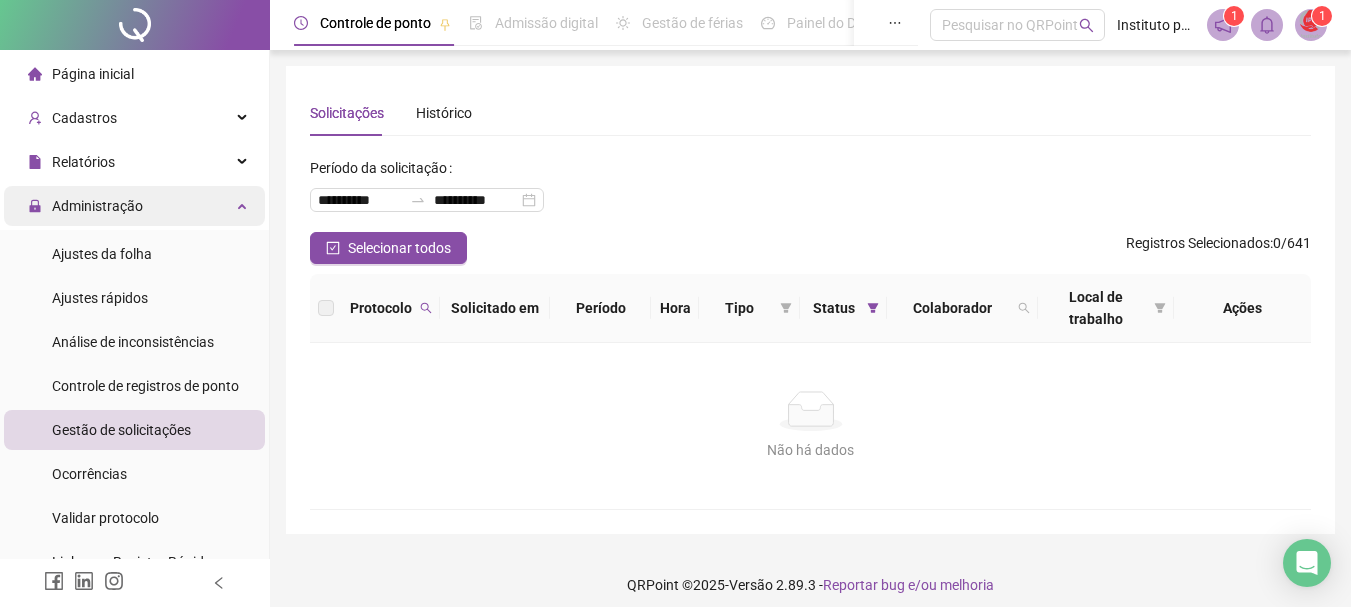 click on "Administração" at bounding box center [97, 206] 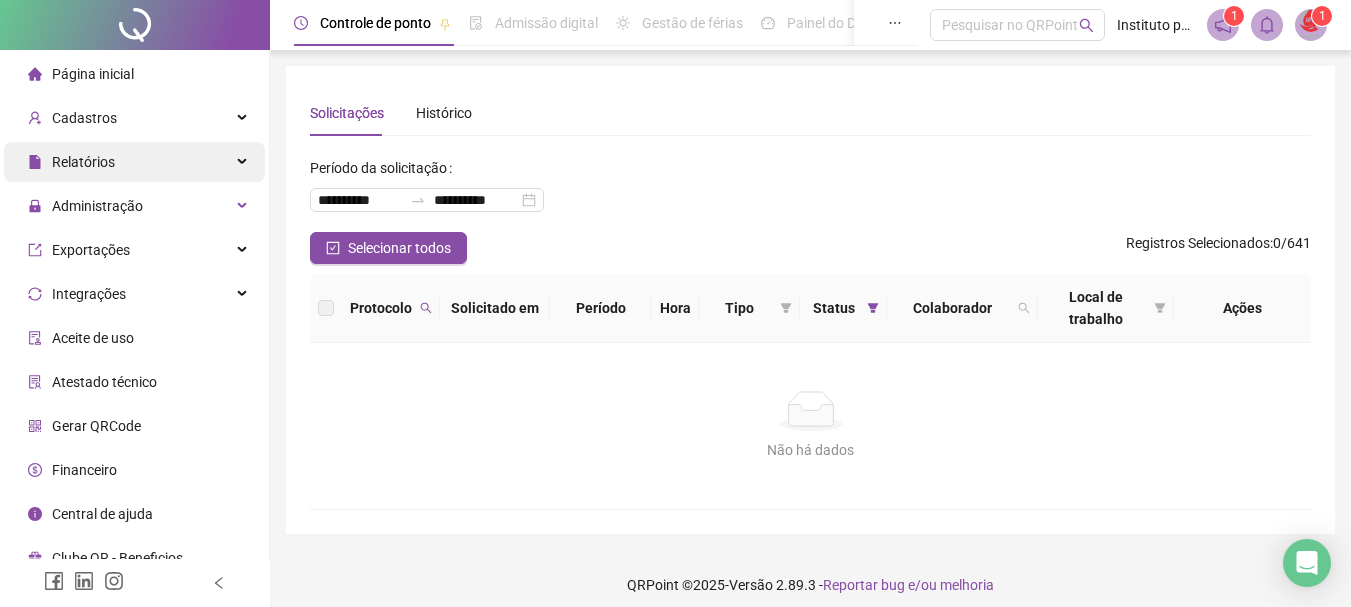 click on "Relatórios" at bounding box center [83, 162] 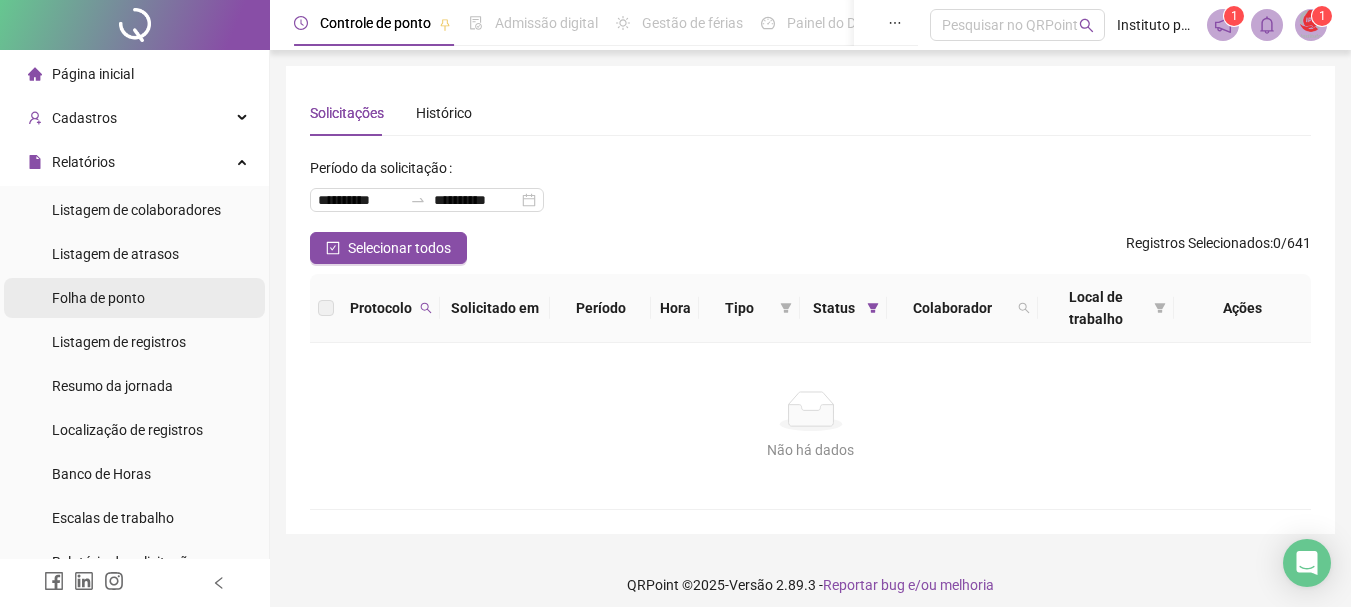 click on "Folha de ponto" at bounding box center (98, 298) 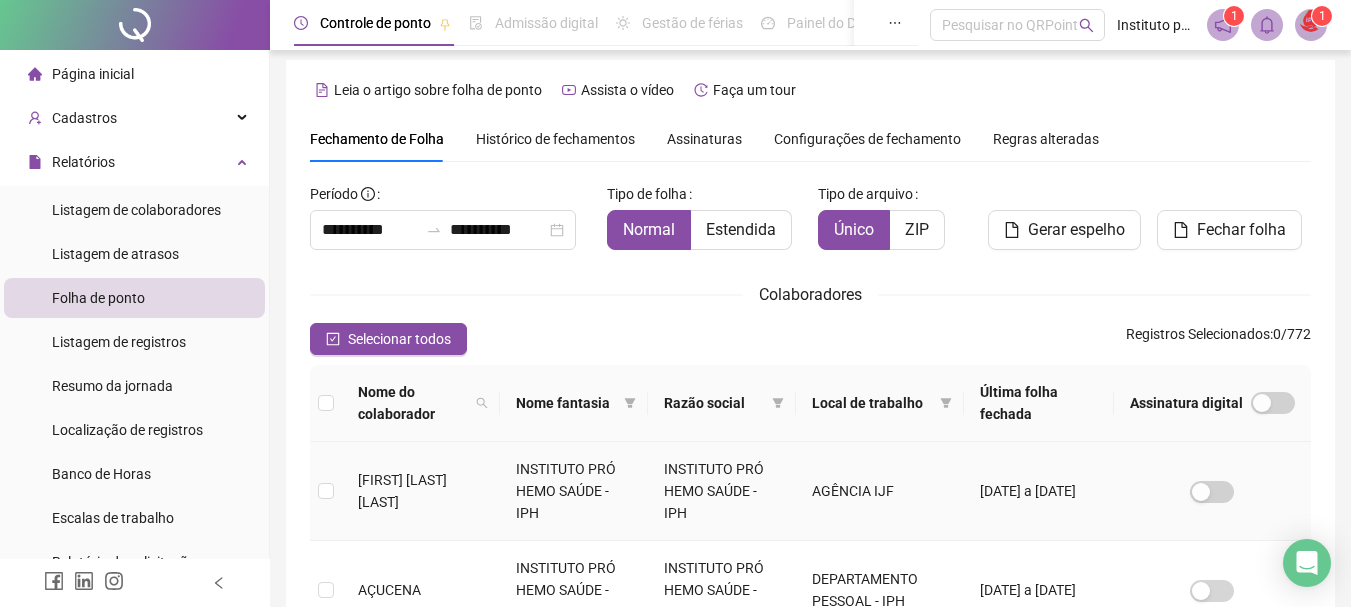 scroll, scrollTop: 106, scrollLeft: 0, axis: vertical 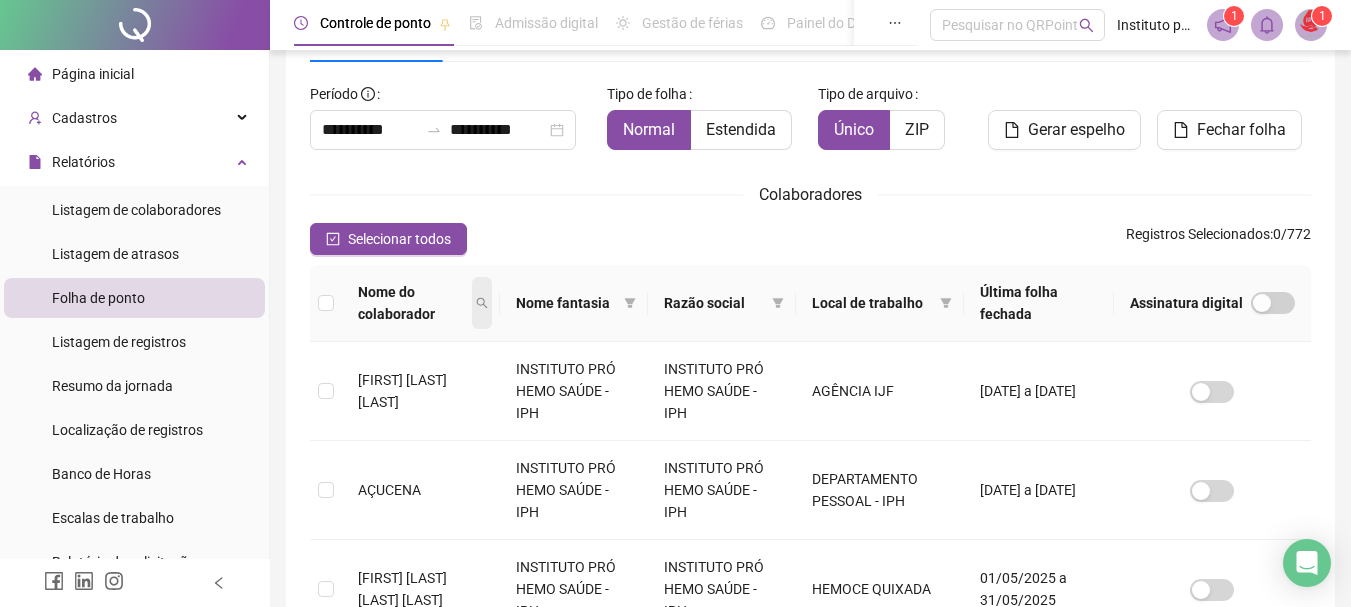 click at bounding box center (482, 303) 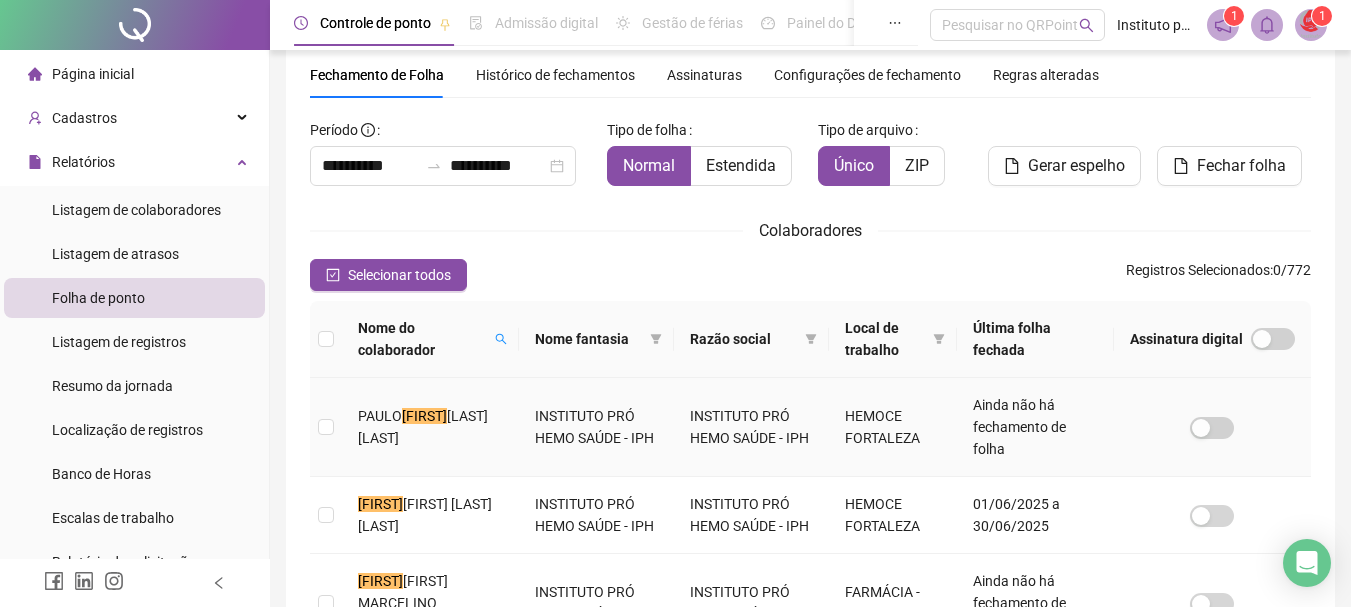 scroll, scrollTop: 106, scrollLeft: 0, axis: vertical 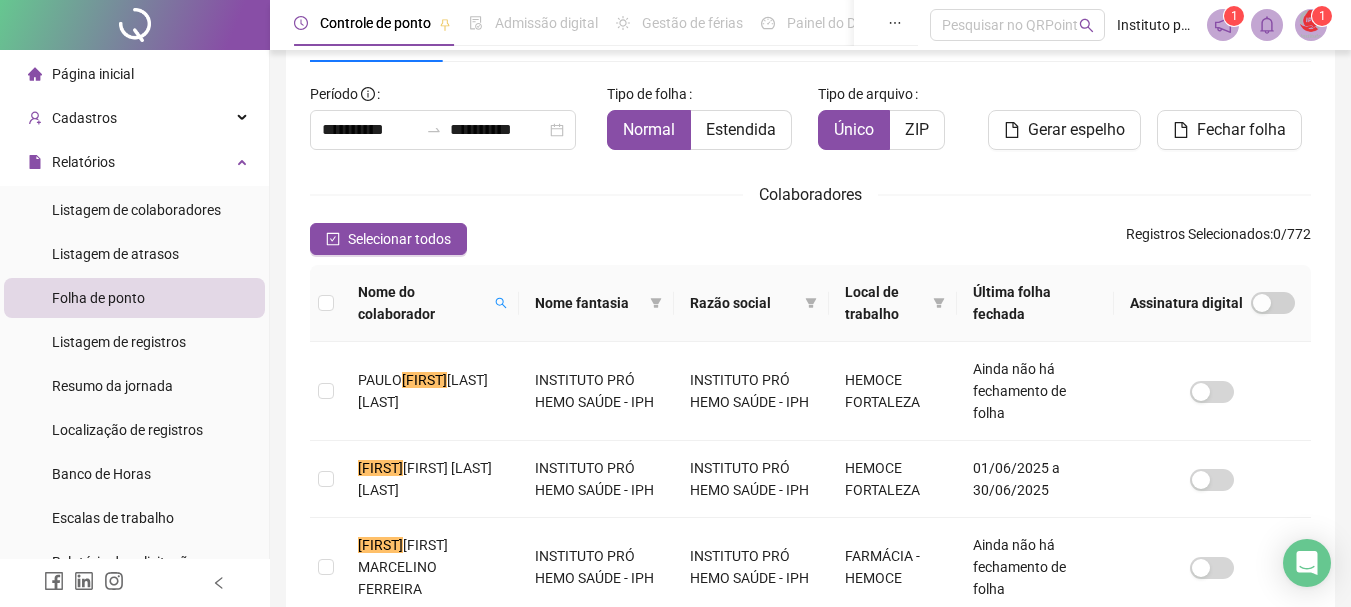 click on "Selecionar todos Registros Selecionados :  0 / 772" at bounding box center [810, 239] 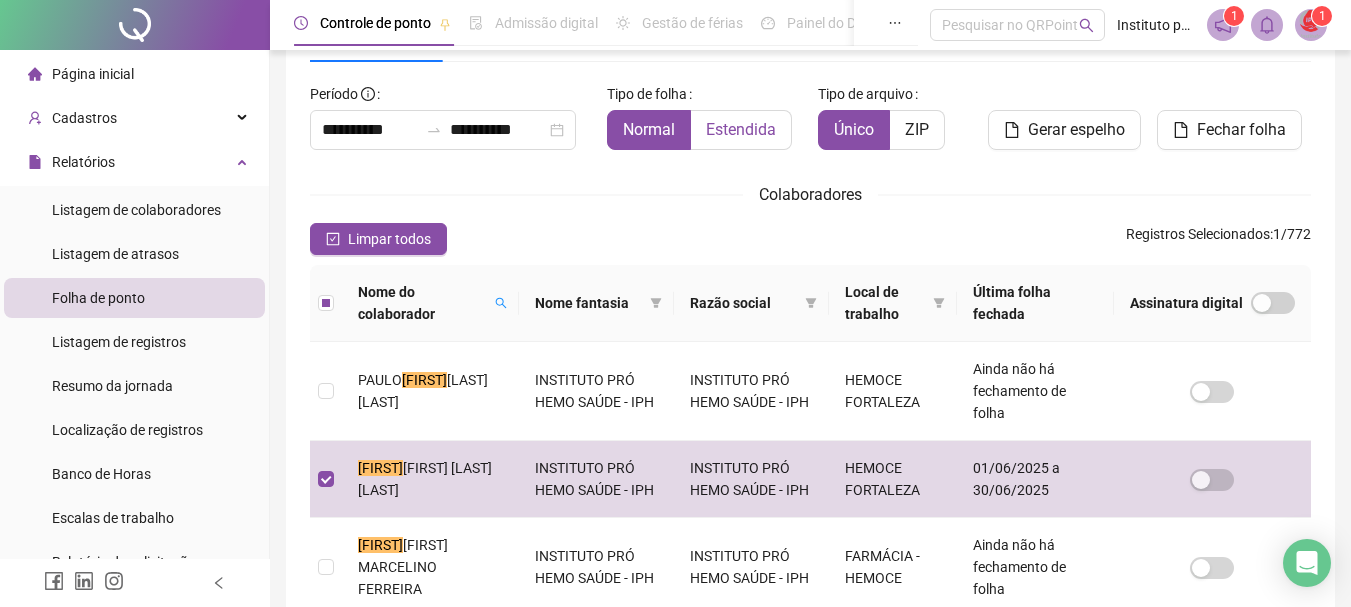 click on "Estendida" at bounding box center [741, 129] 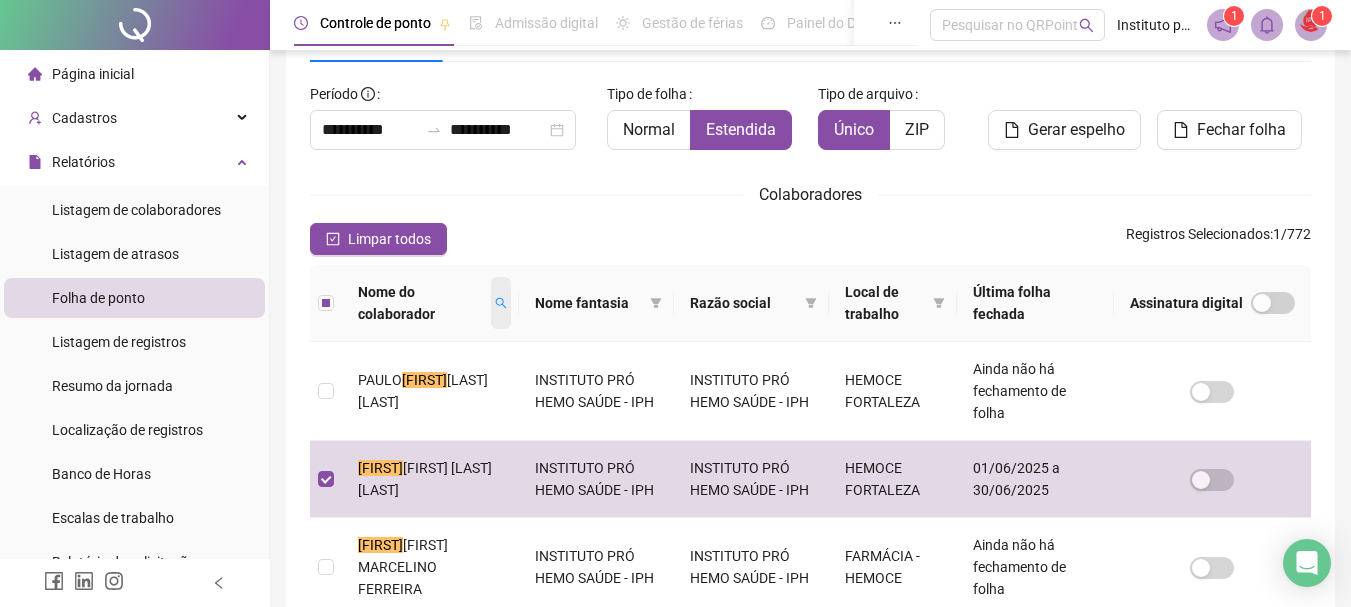 click 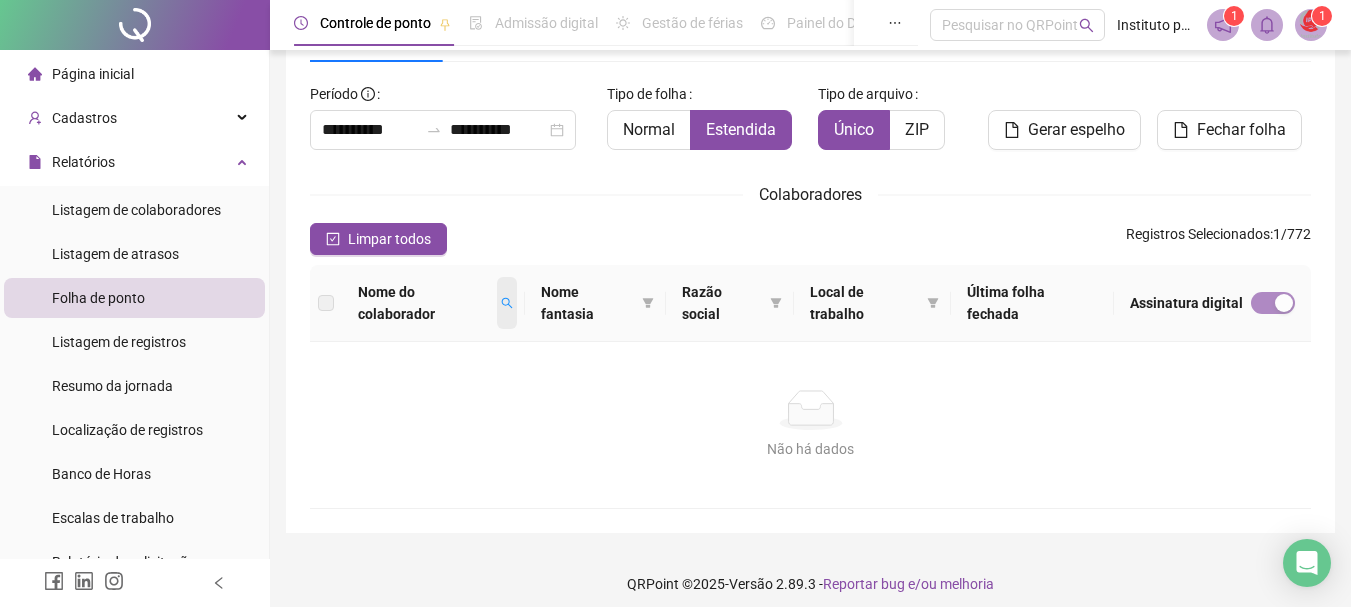 click 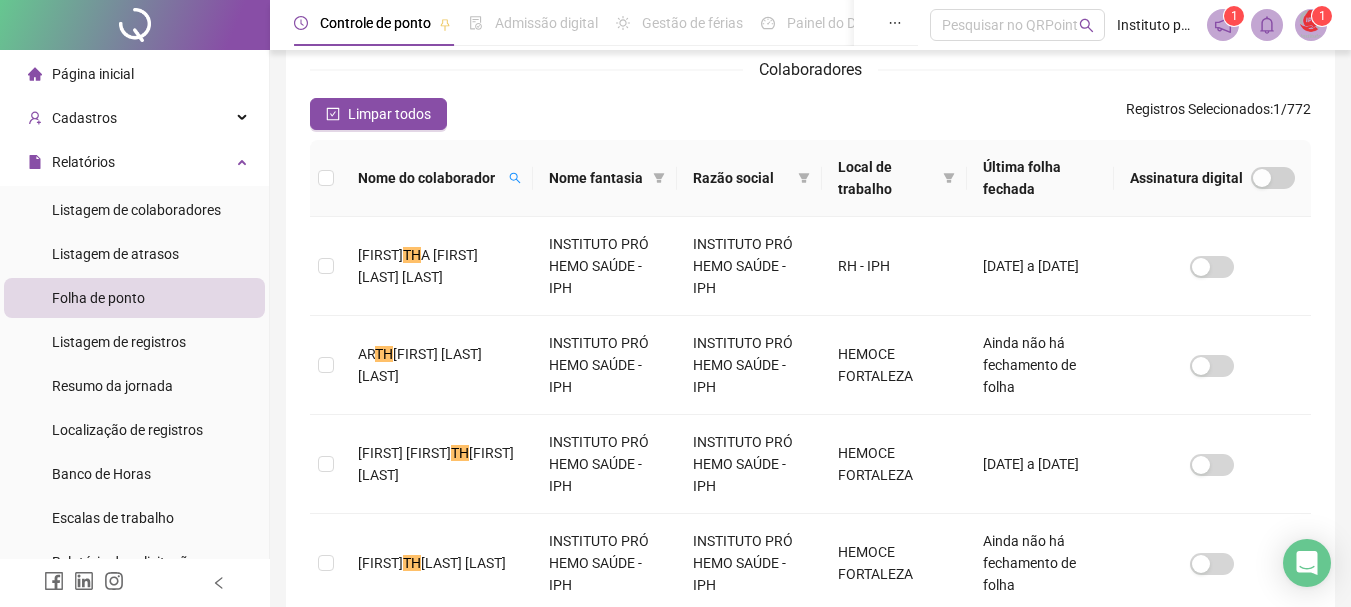 scroll, scrollTop: 106, scrollLeft: 0, axis: vertical 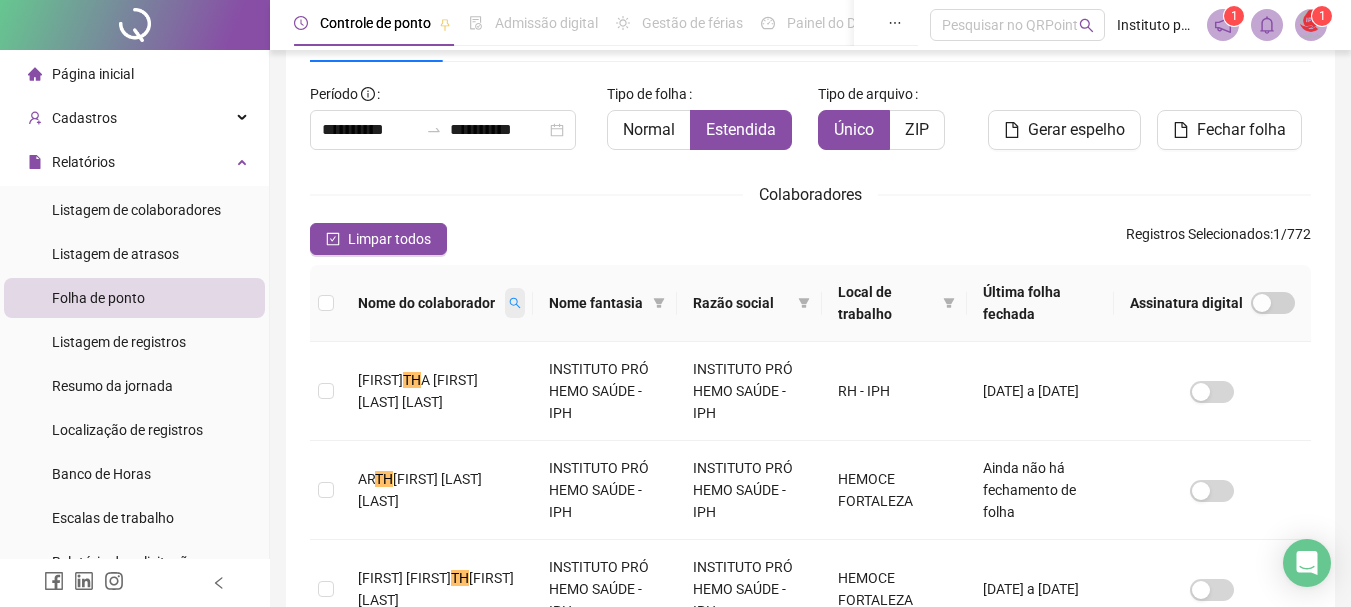 click 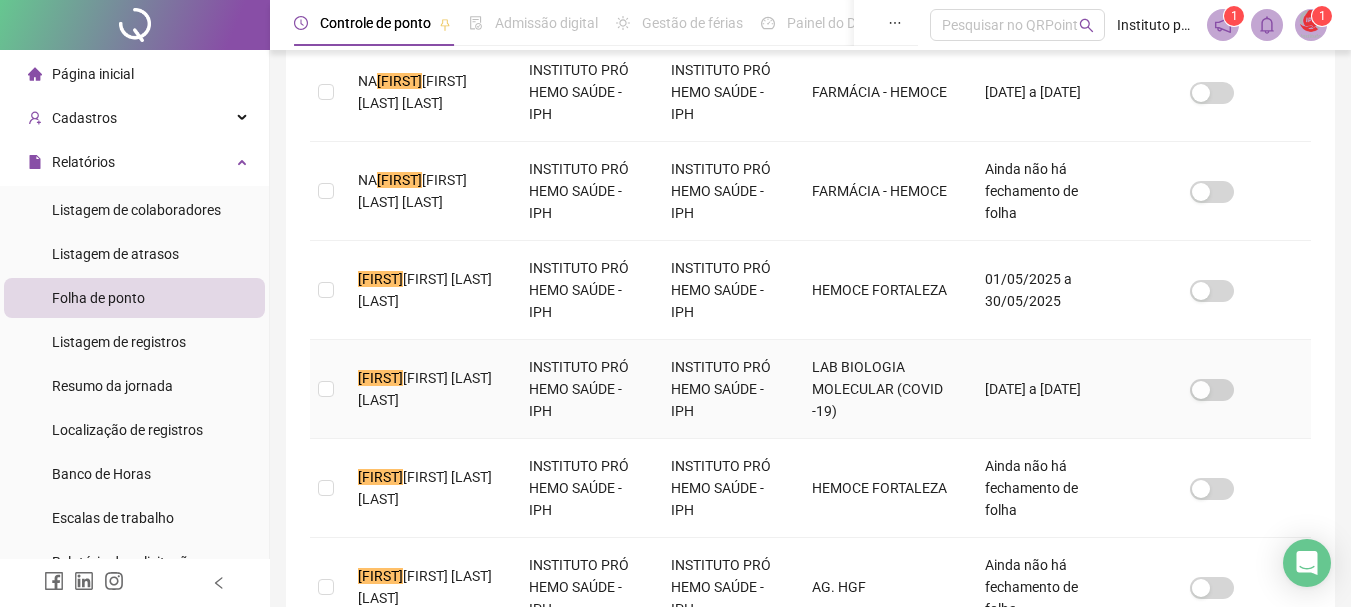 scroll, scrollTop: 806, scrollLeft: 0, axis: vertical 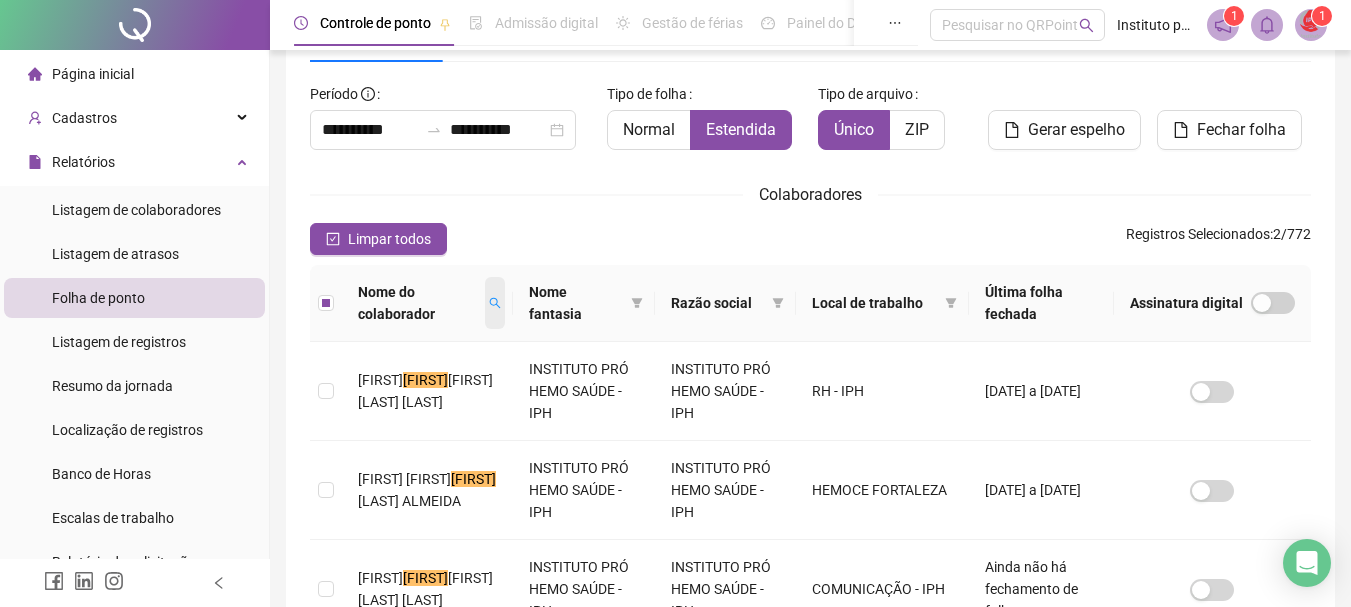 click 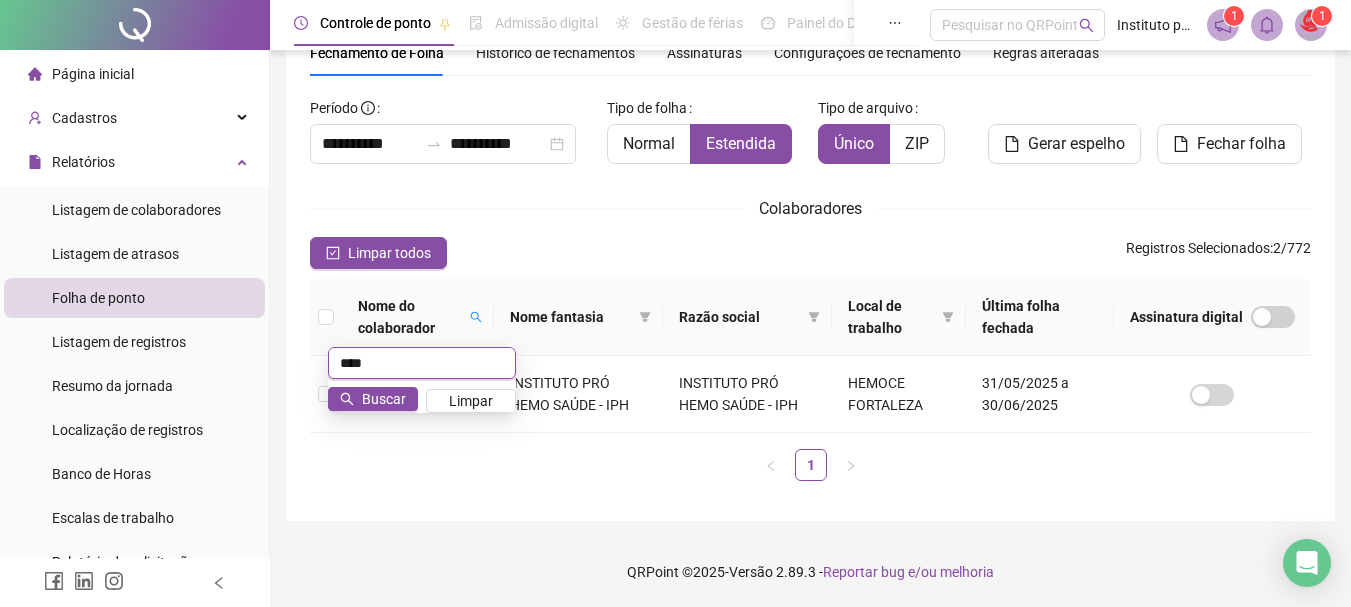 scroll, scrollTop: 92, scrollLeft: 0, axis: vertical 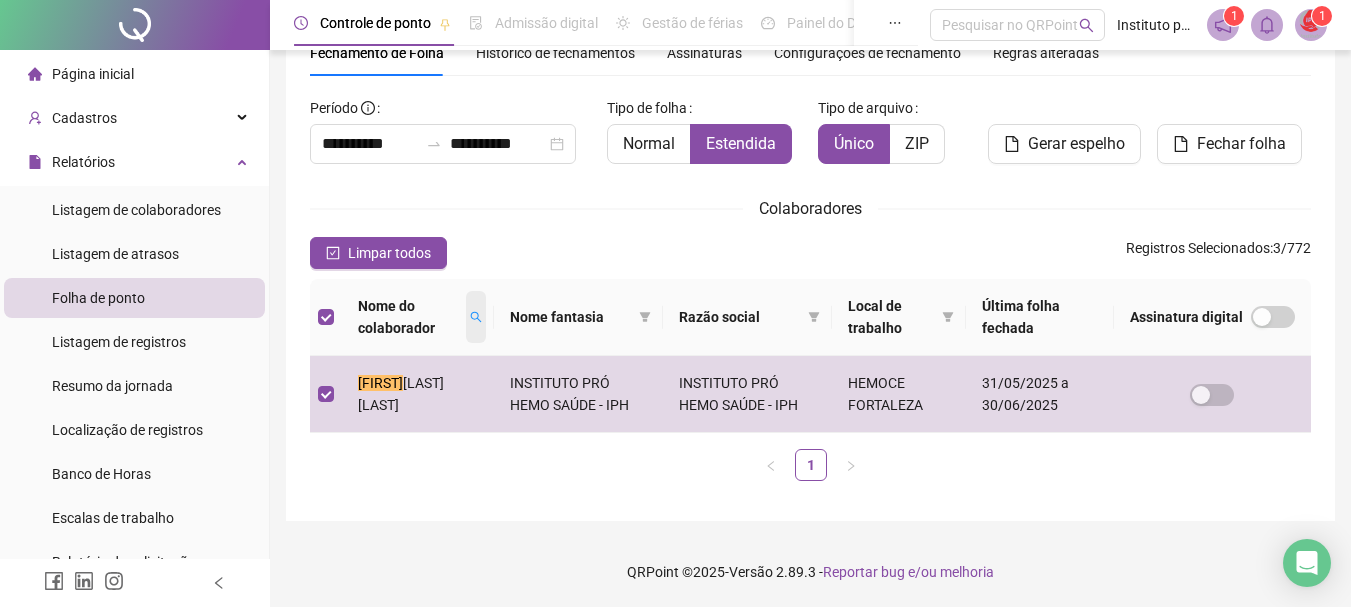 click 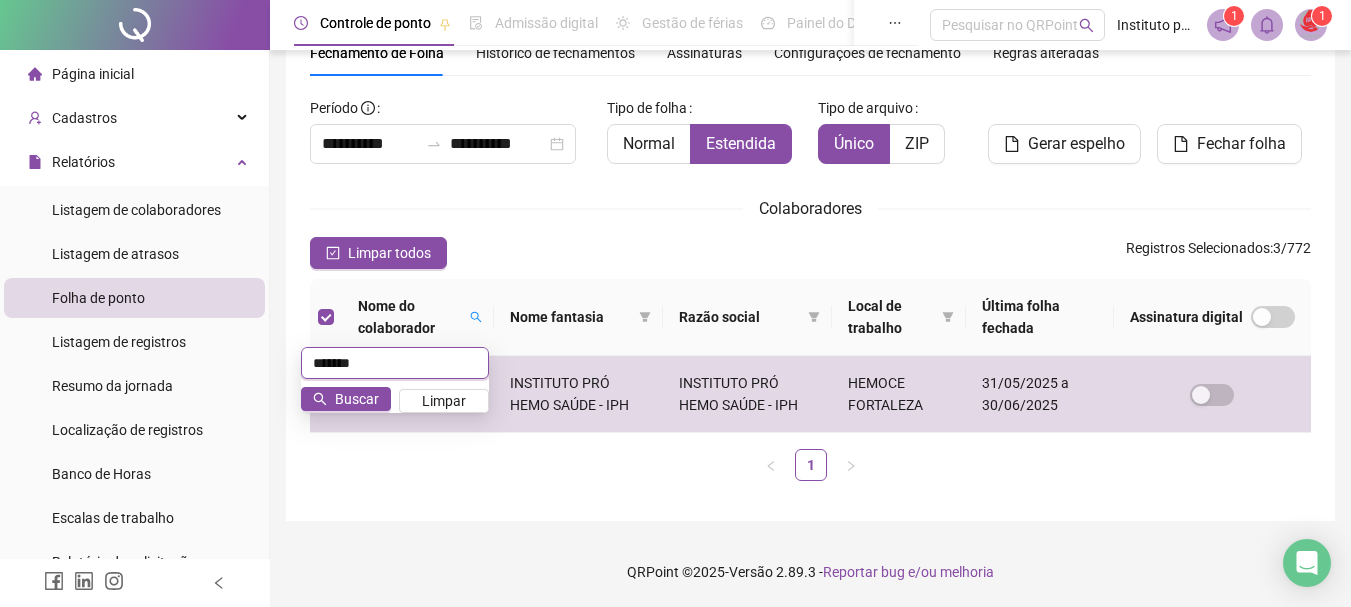 scroll, scrollTop: 106, scrollLeft: 0, axis: vertical 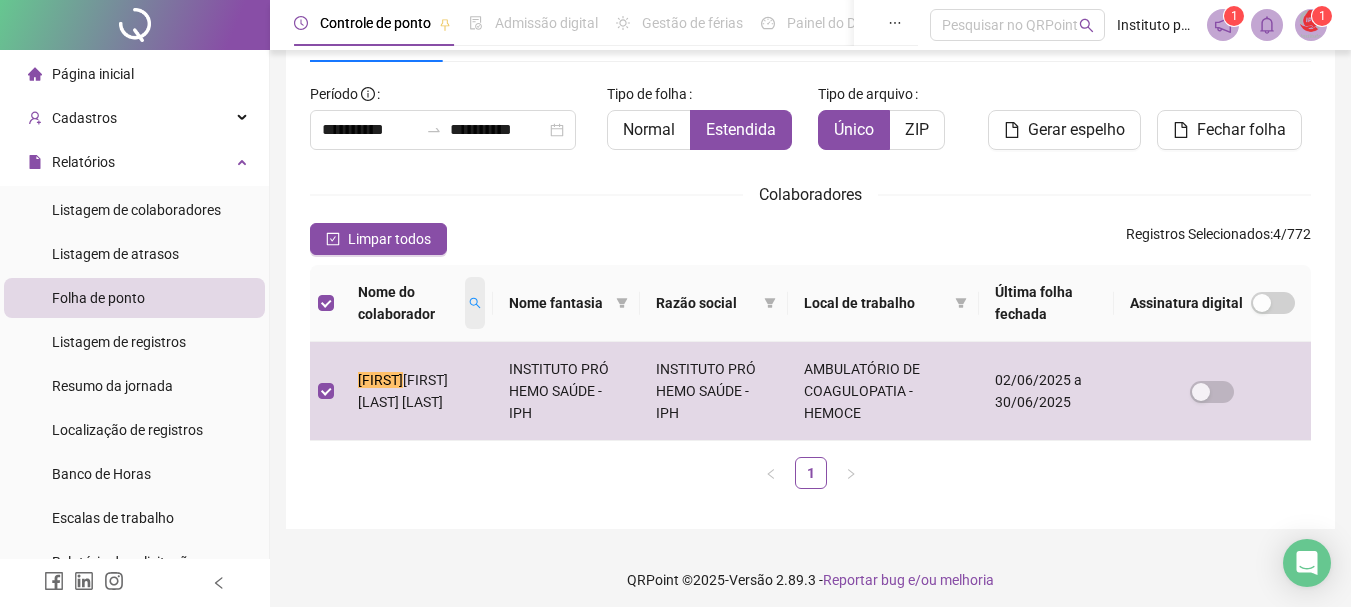 click at bounding box center (475, 303) 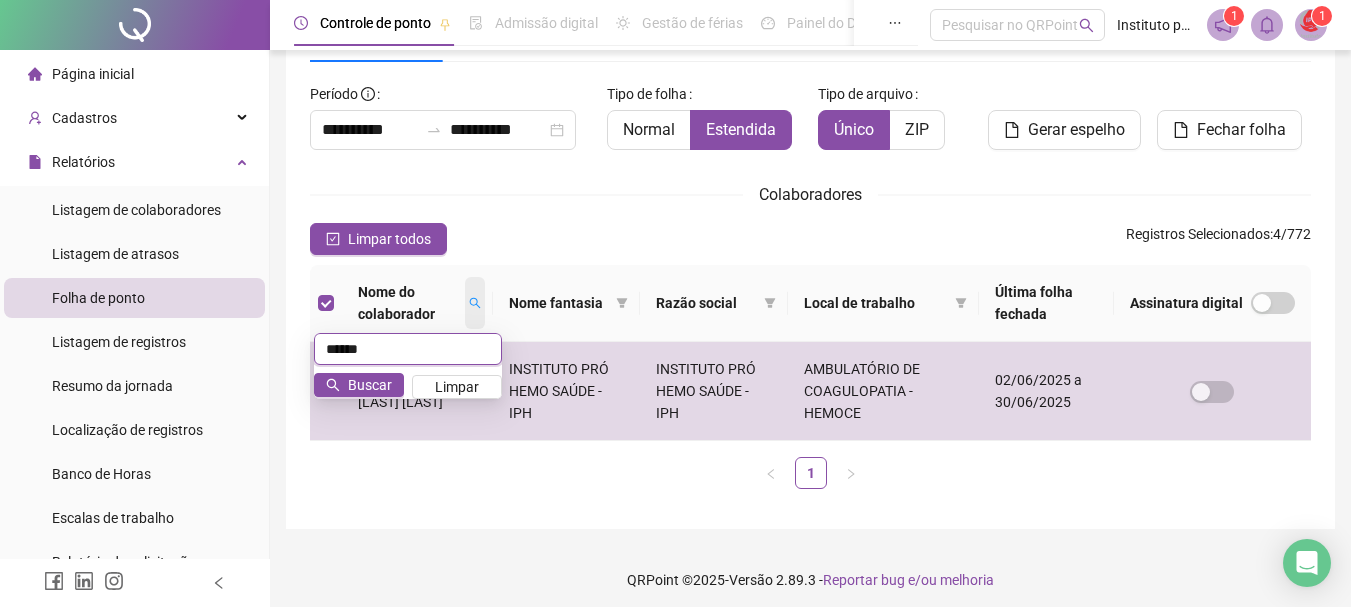 scroll, scrollTop: 92, scrollLeft: 0, axis: vertical 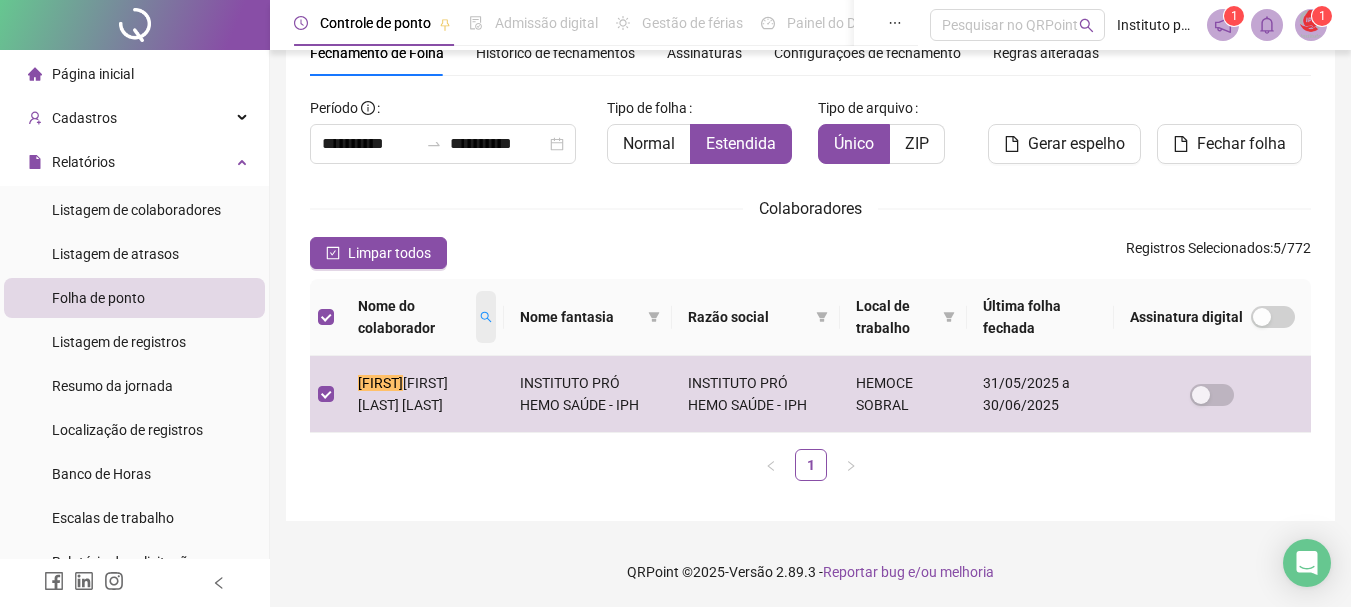 click 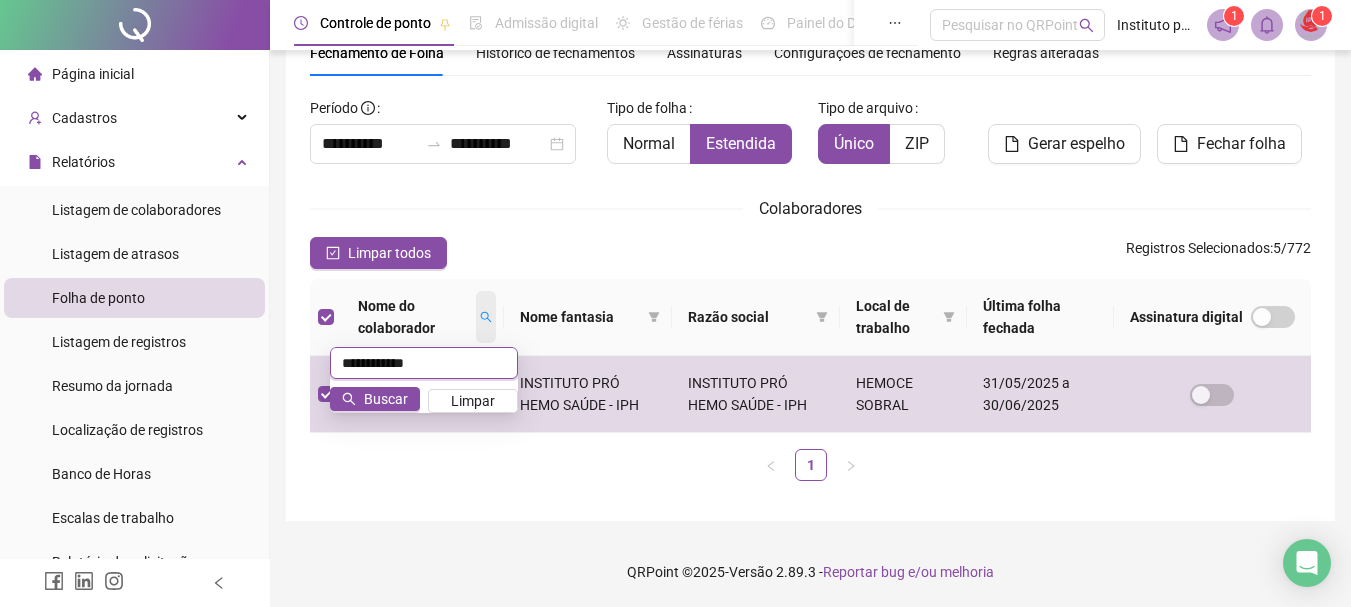 scroll, scrollTop: 106, scrollLeft: 0, axis: vertical 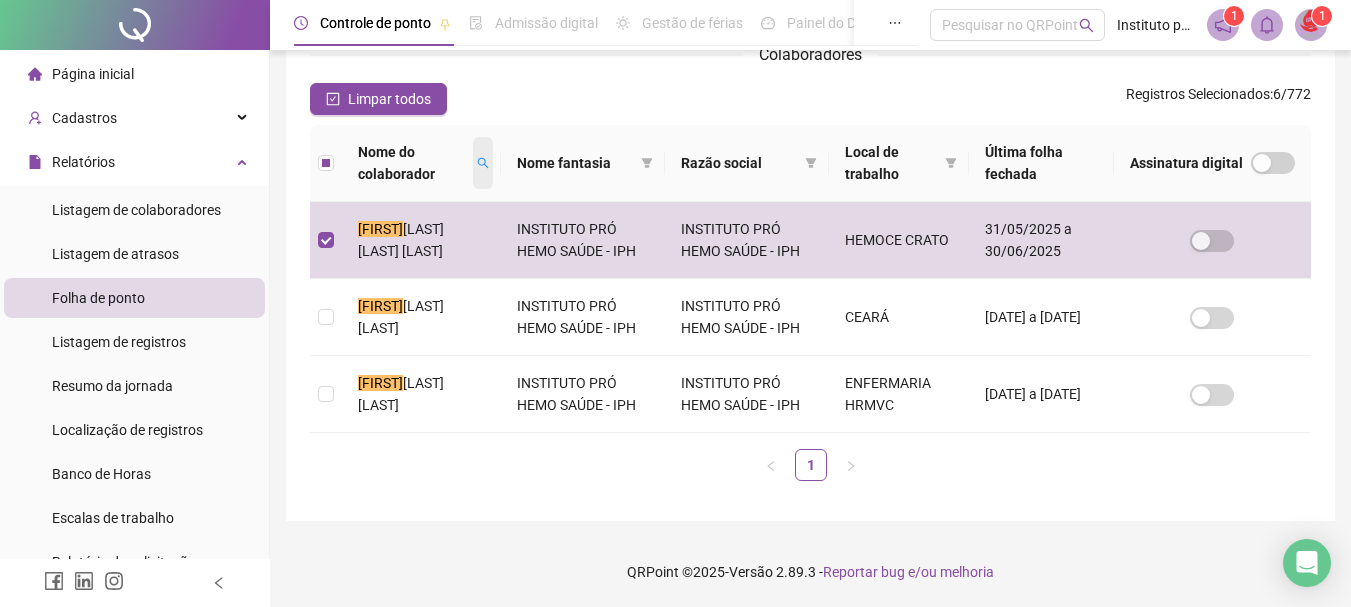 click at bounding box center [483, 163] 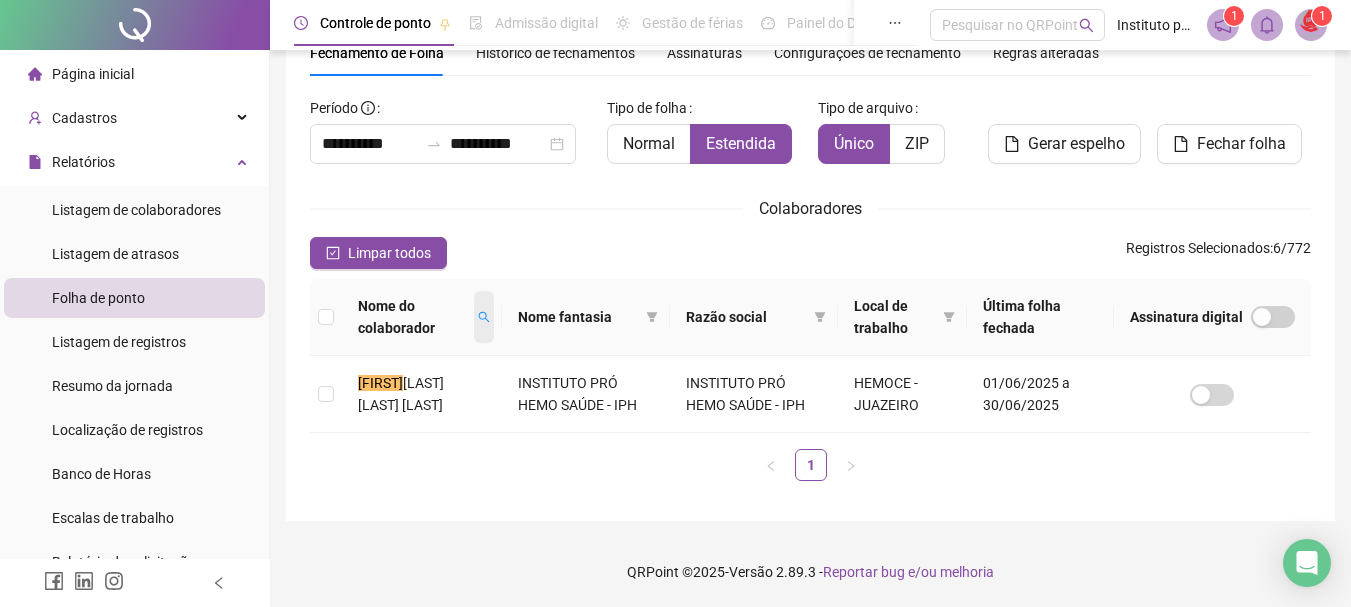 scroll, scrollTop: 92, scrollLeft: 0, axis: vertical 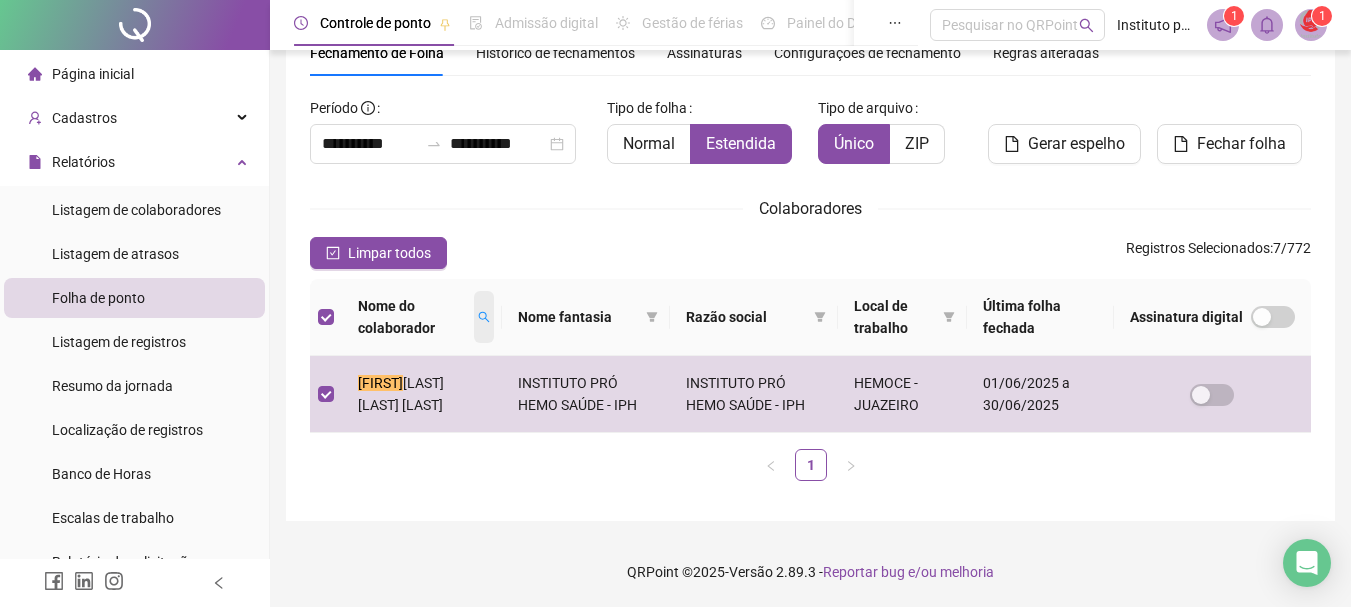 click 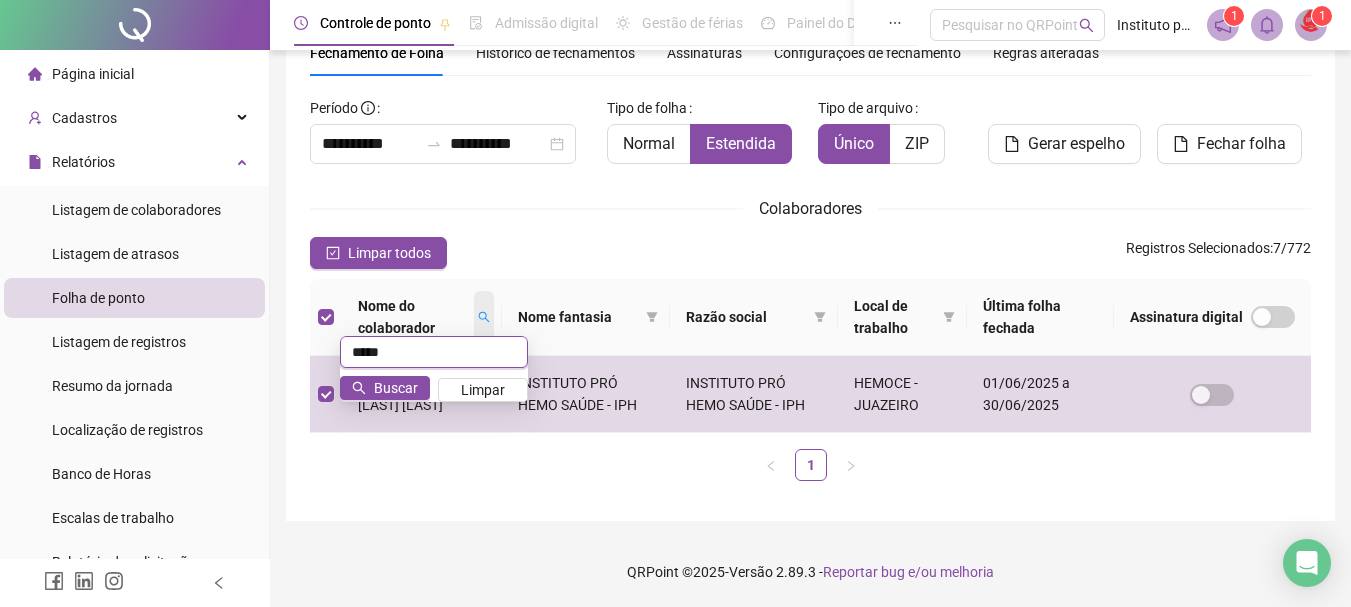 scroll, scrollTop: 106, scrollLeft: 0, axis: vertical 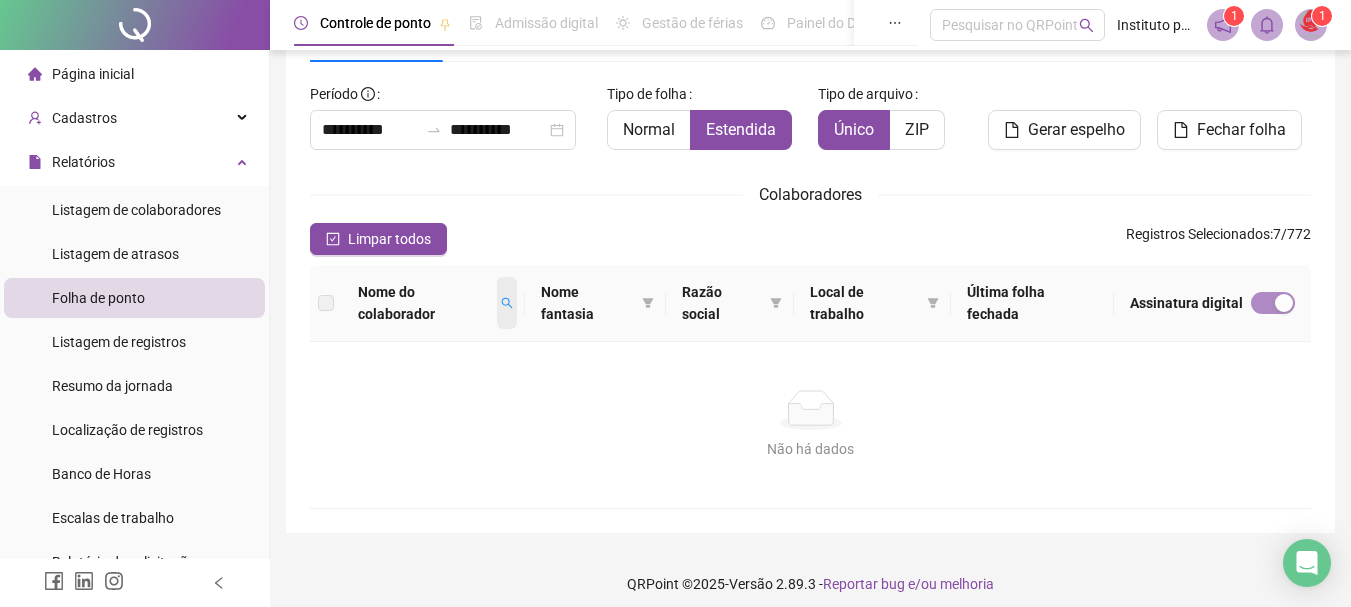 click 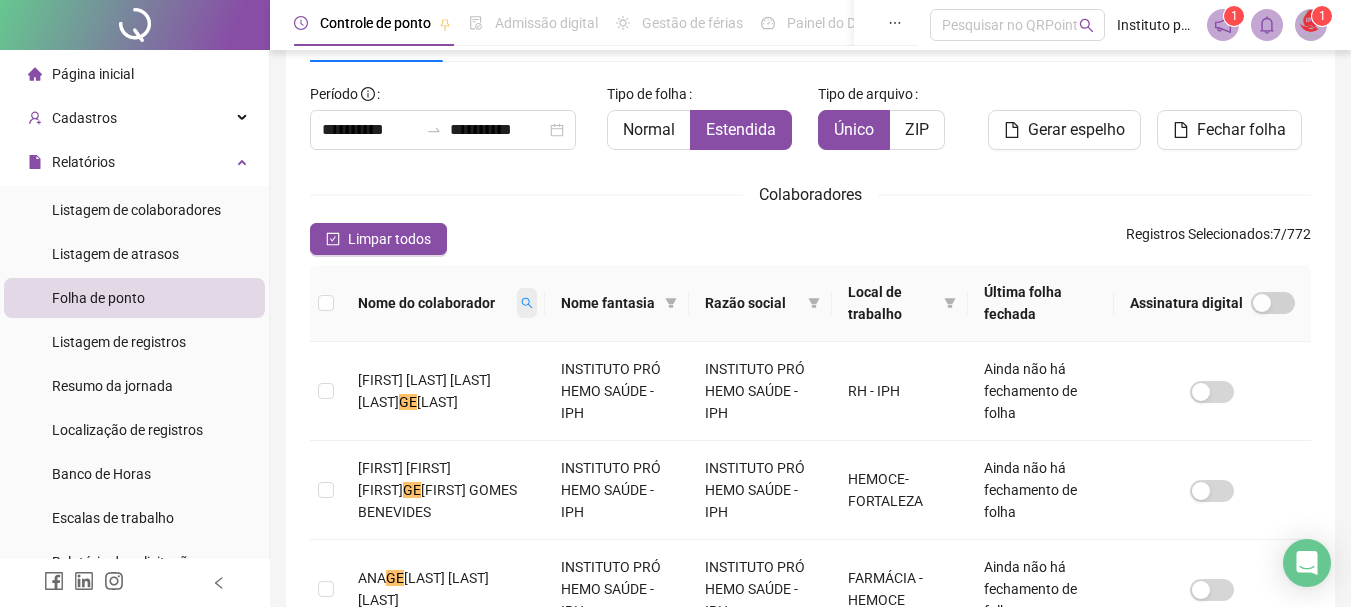 click 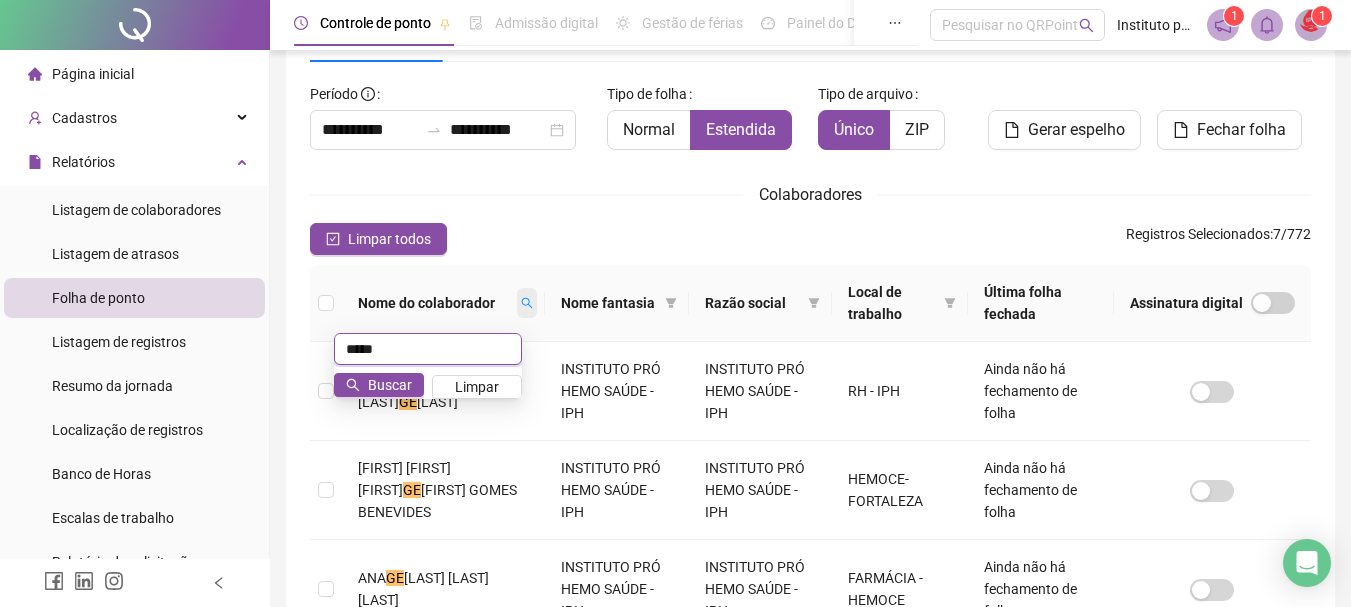 scroll, scrollTop: 92, scrollLeft: 0, axis: vertical 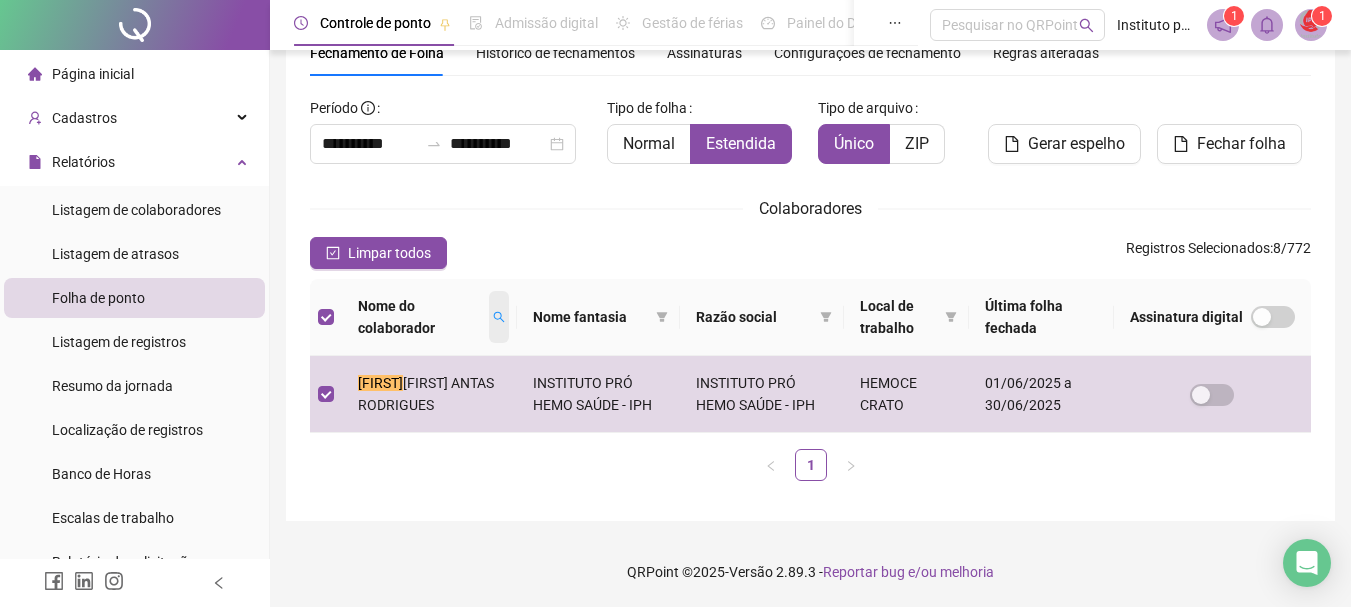 click 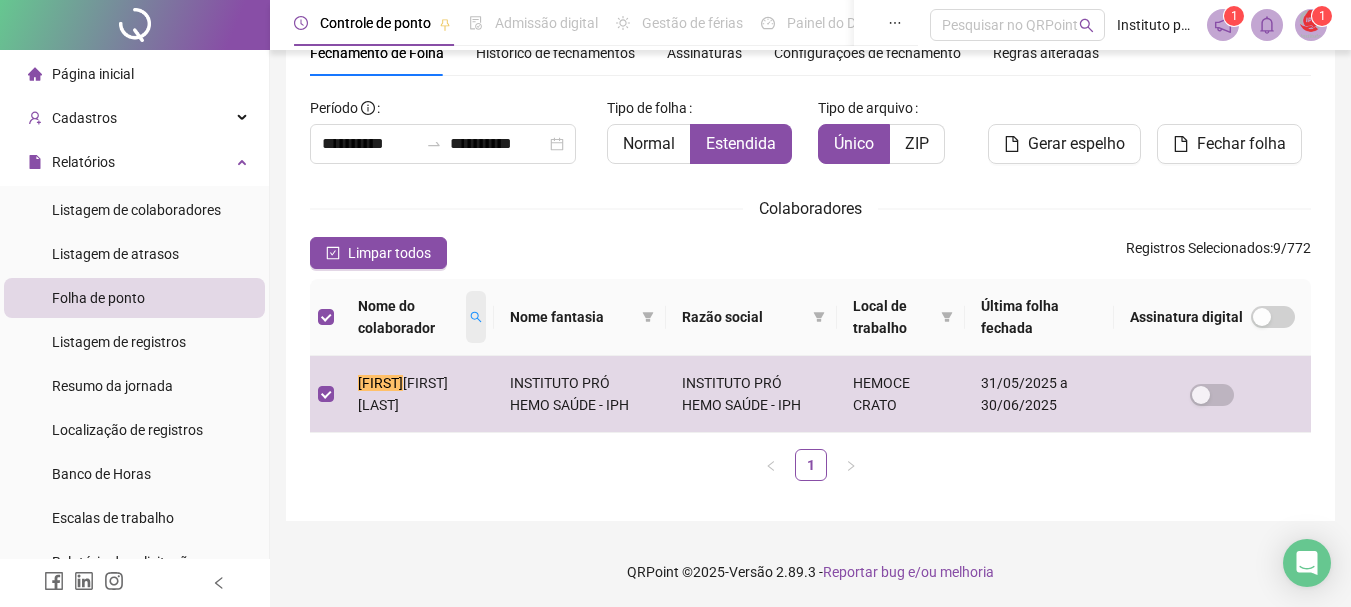 click 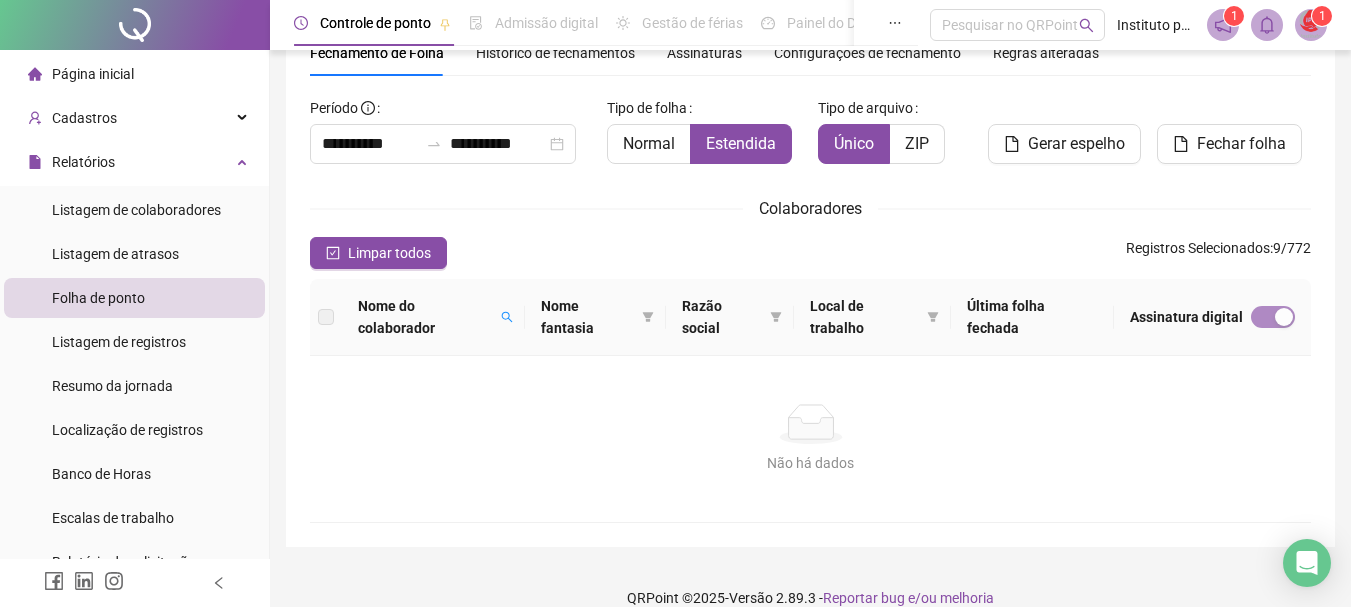 scroll, scrollTop: 106, scrollLeft: 0, axis: vertical 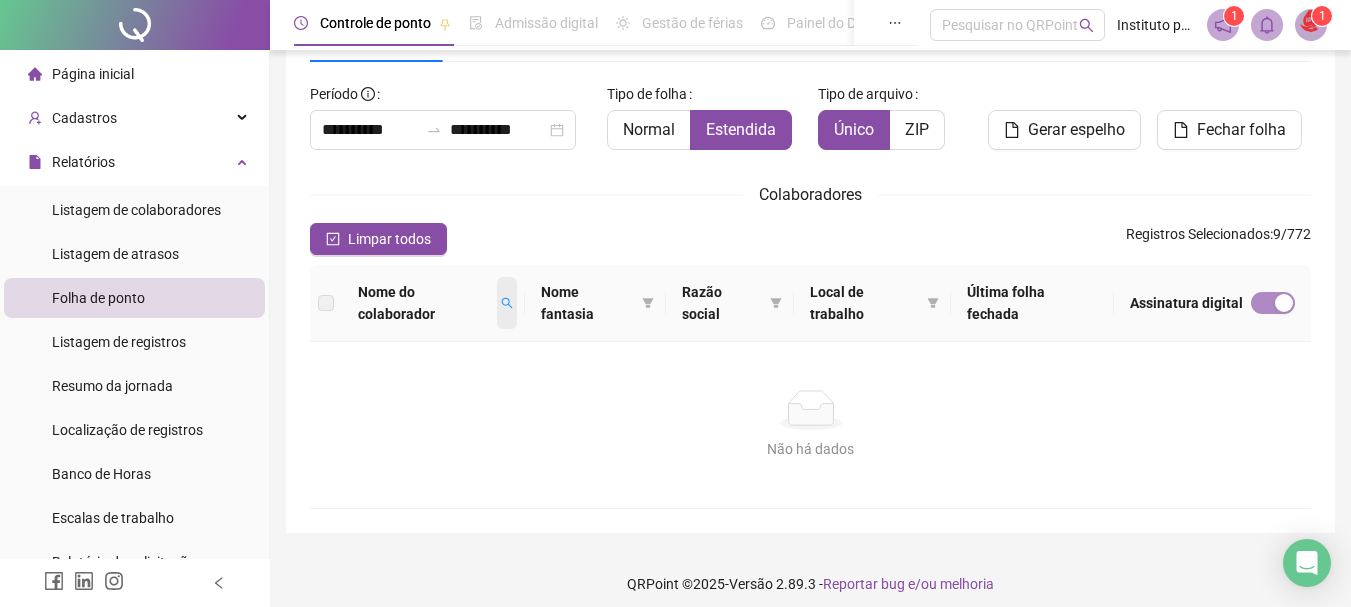 click 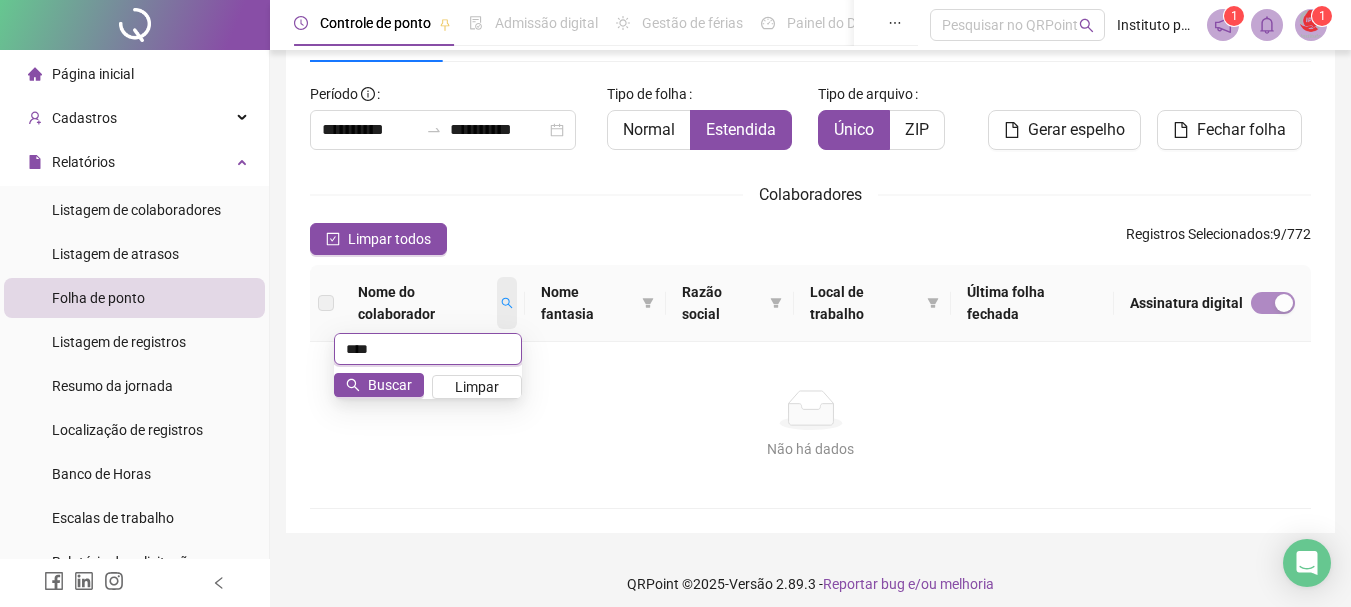 scroll, scrollTop: 92, scrollLeft: 0, axis: vertical 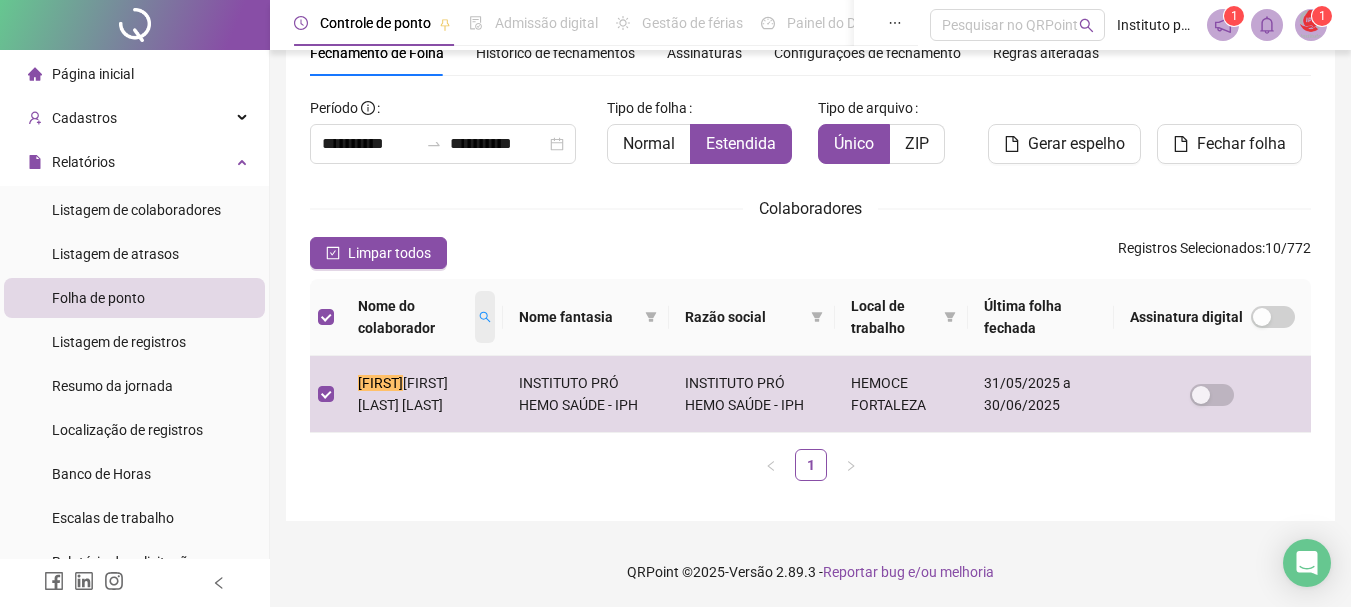 click 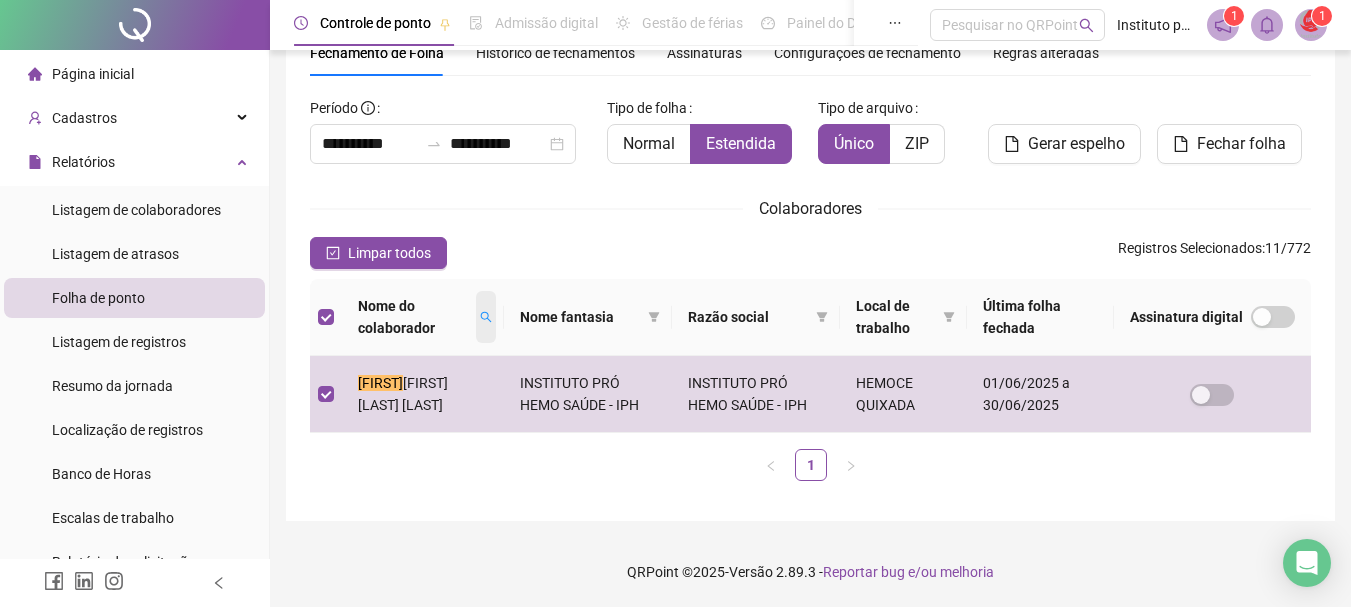 click 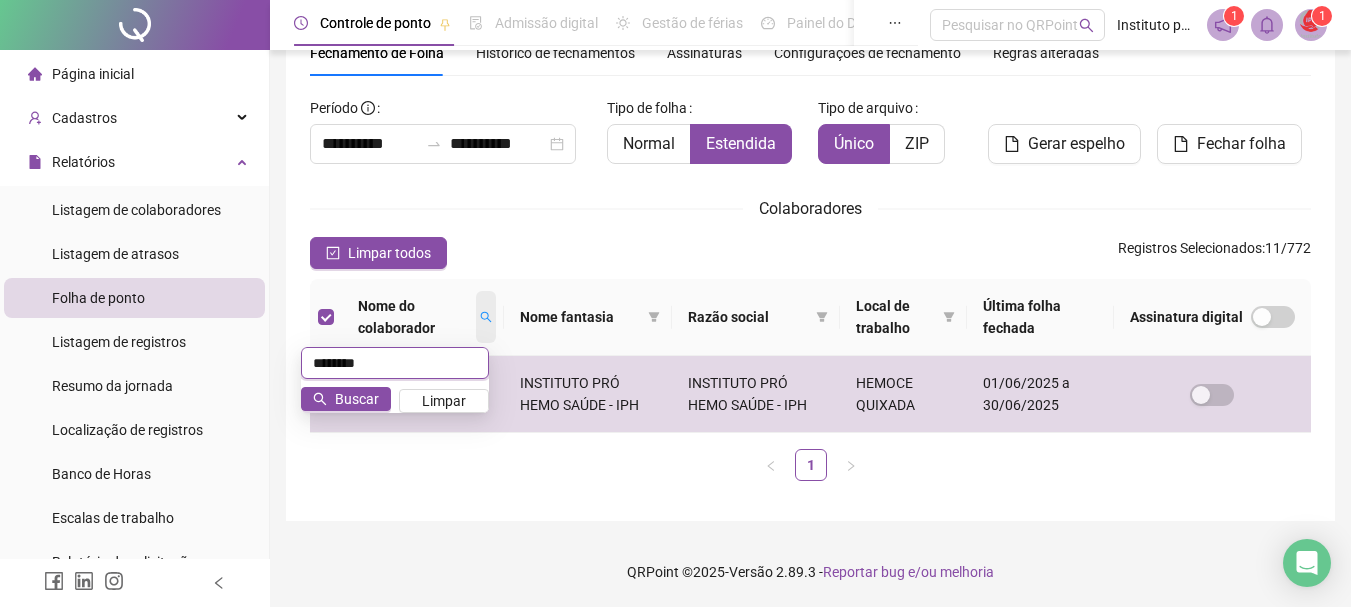 scroll, scrollTop: 106, scrollLeft: 0, axis: vertical 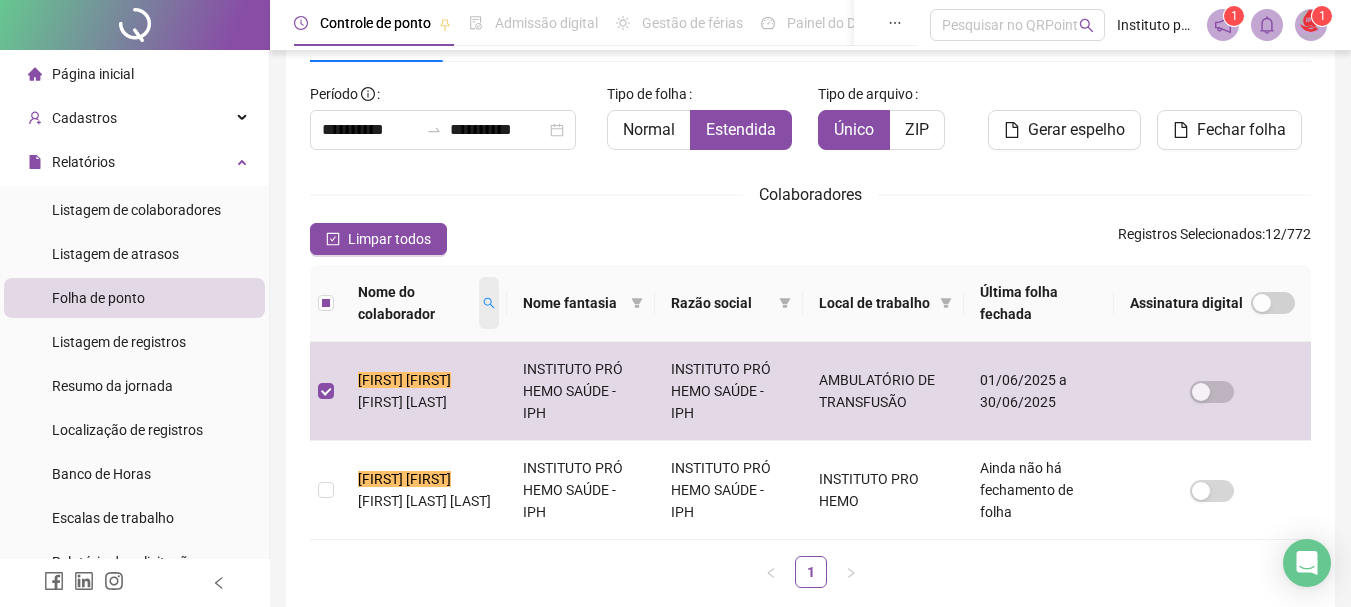 click 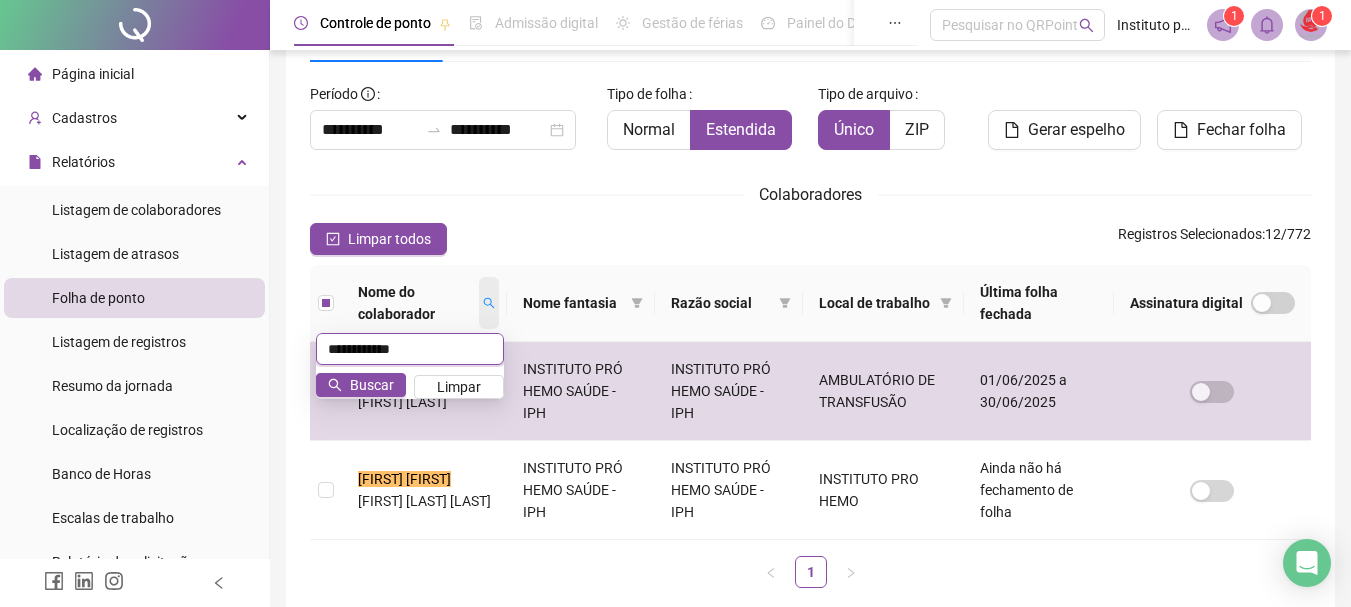 scroll, scrollTop: 92, scrollLeft: 0, axis: vertical 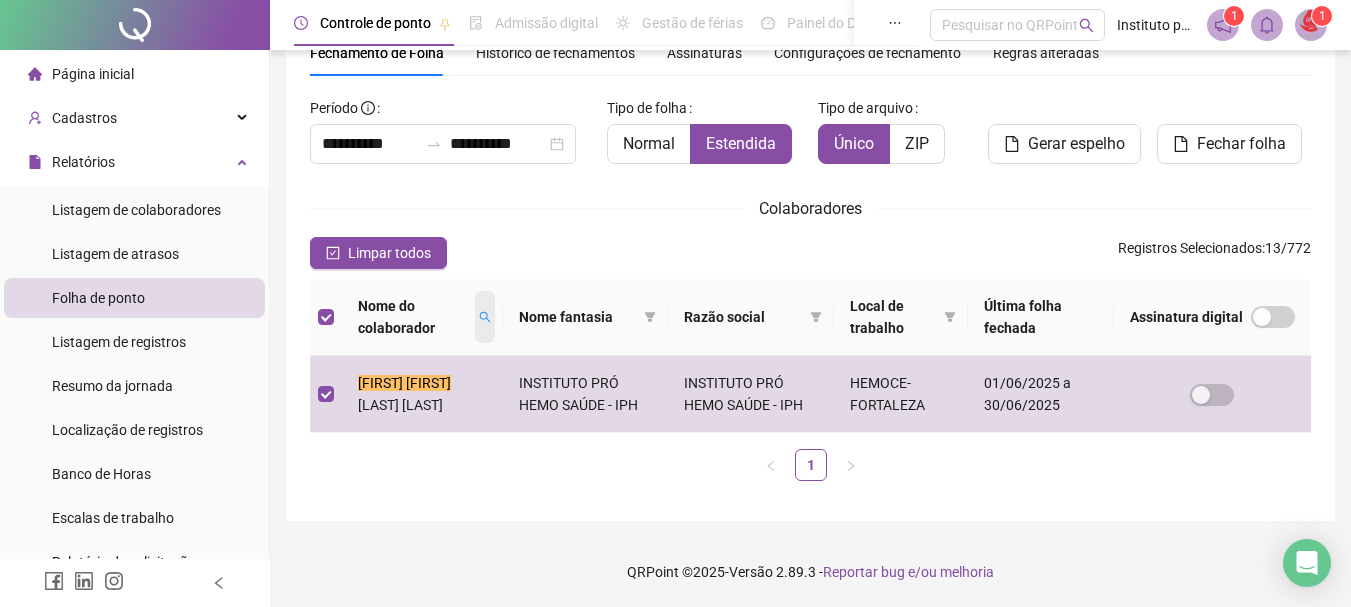 click 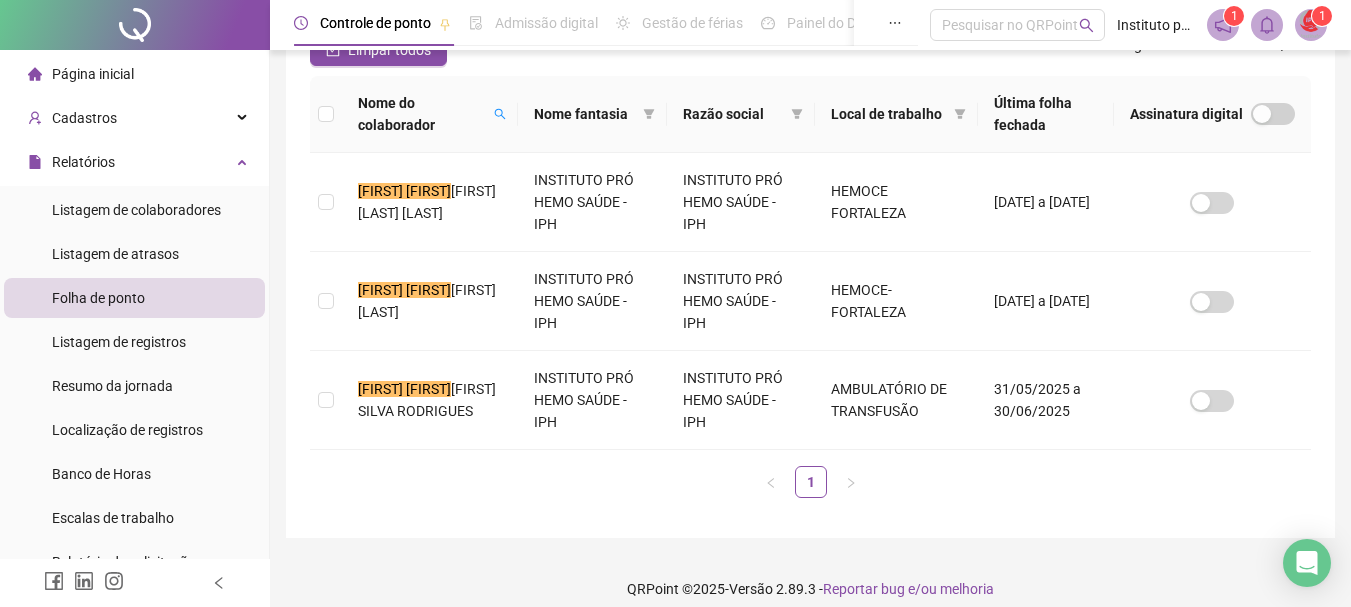 scroll, scrollTop: 306, scrollLeft: 0, axis: vertical 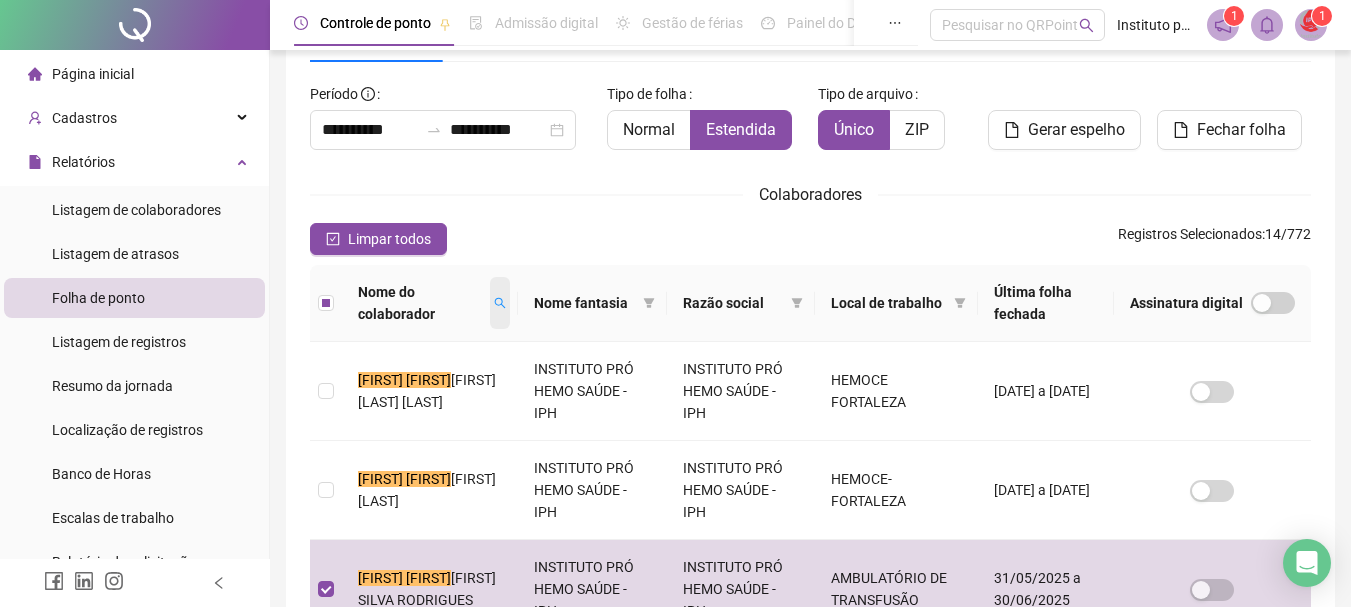 click 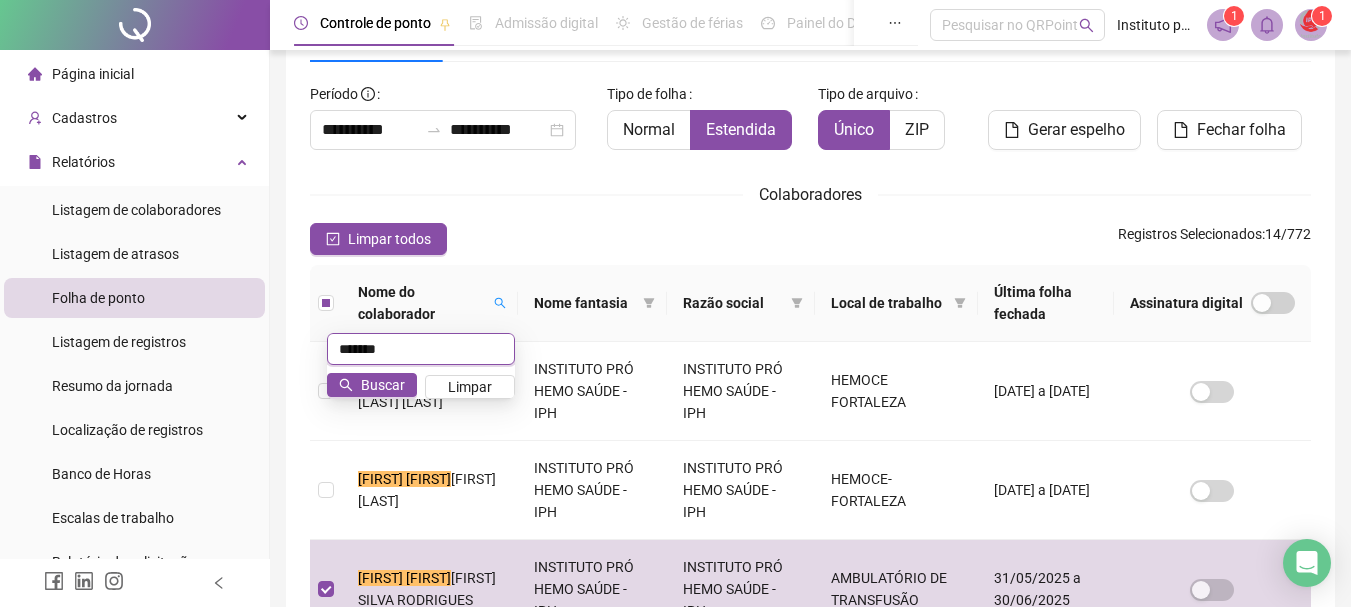 scroll, scrollTop: 92, scrollLeft: 0, axis: vertical 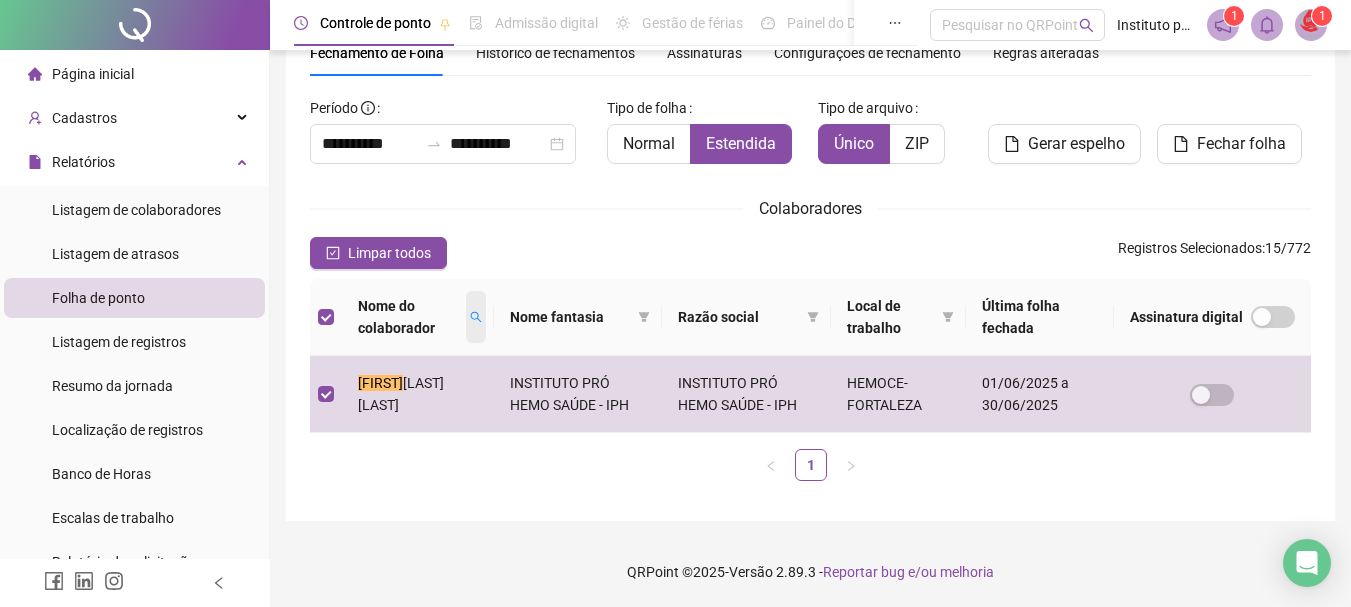 click at bounding box center [476, 317] 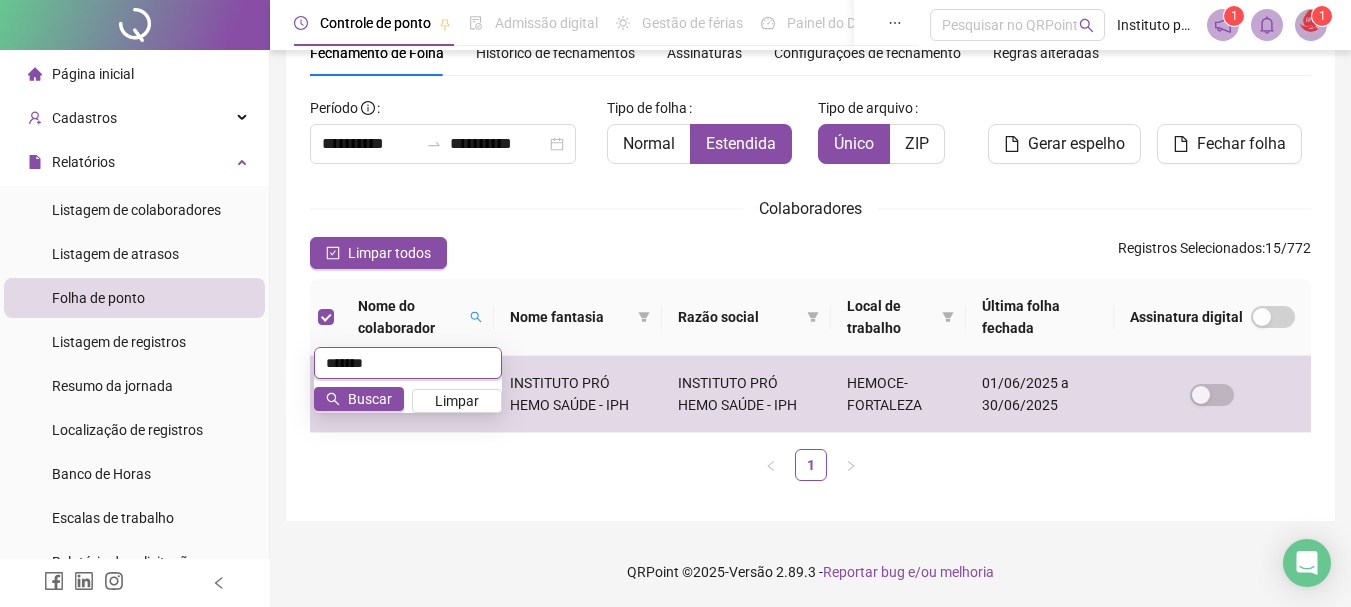 scroll, scrollTop: 106, scrollLeft: 0, axis: vertical 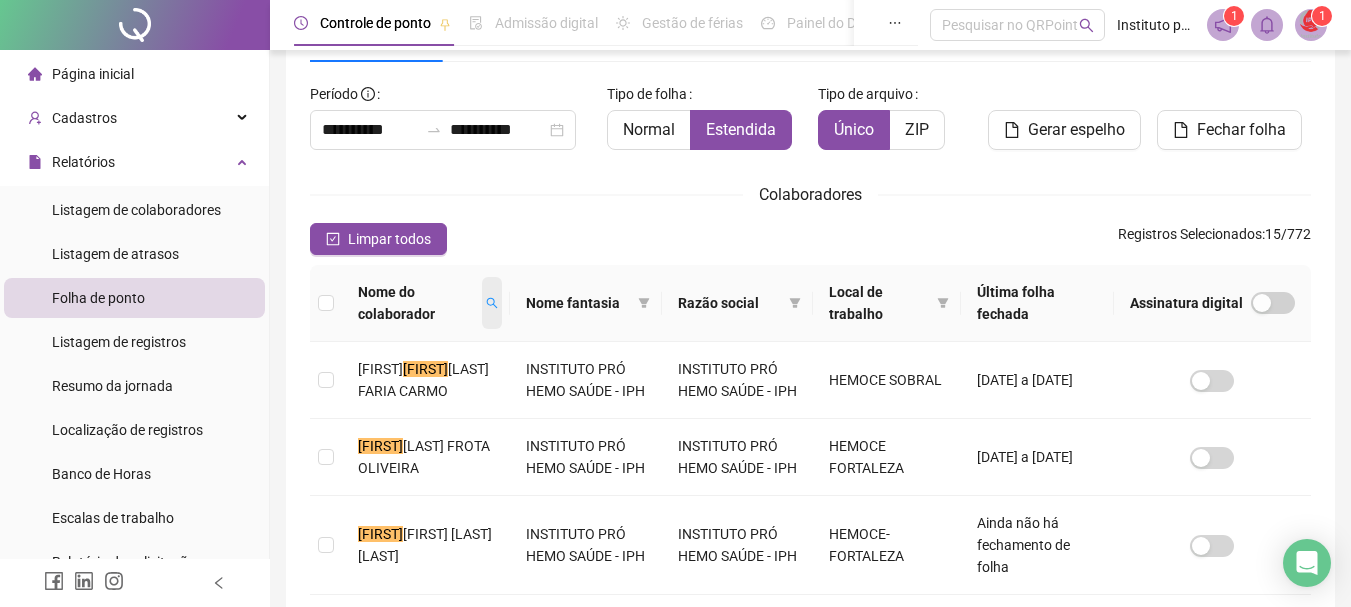 click 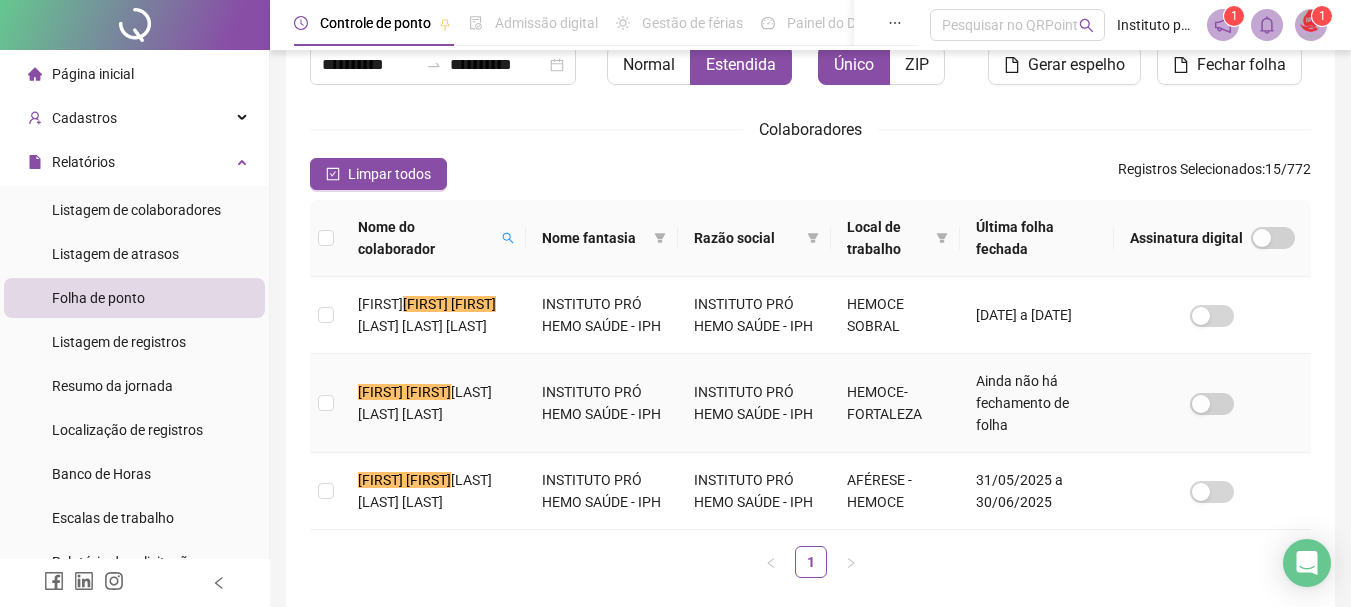 scroll, scrollTop: 206, scrollLeft: 0, axis: vertical 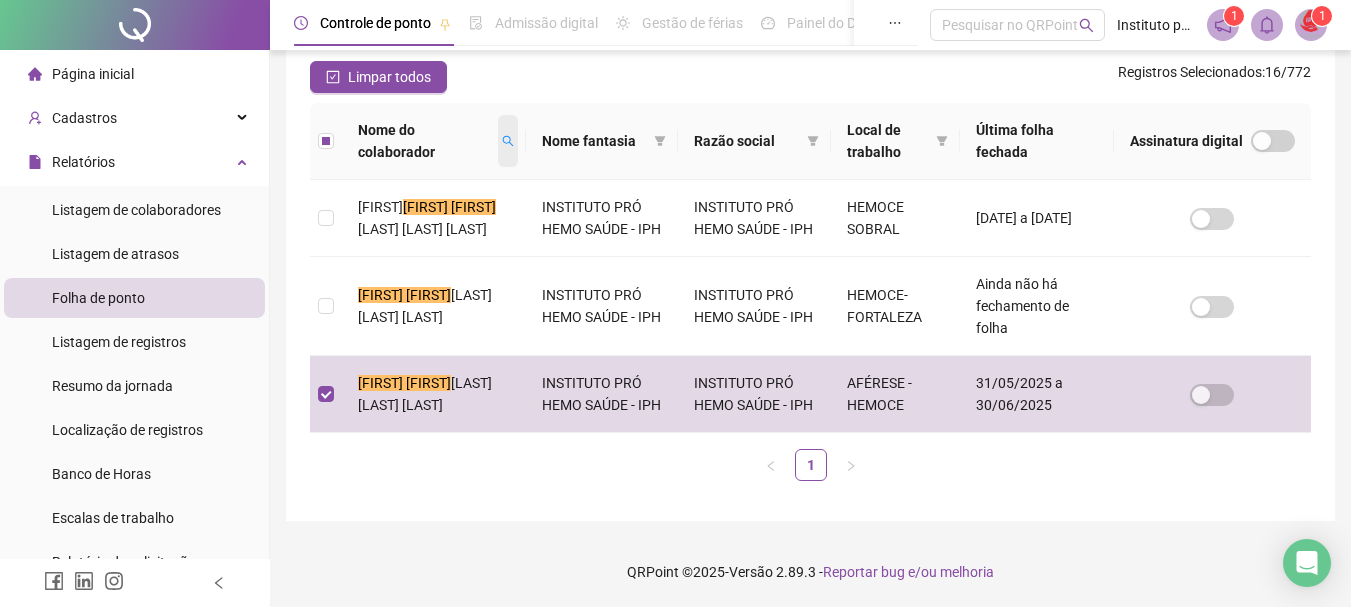 click 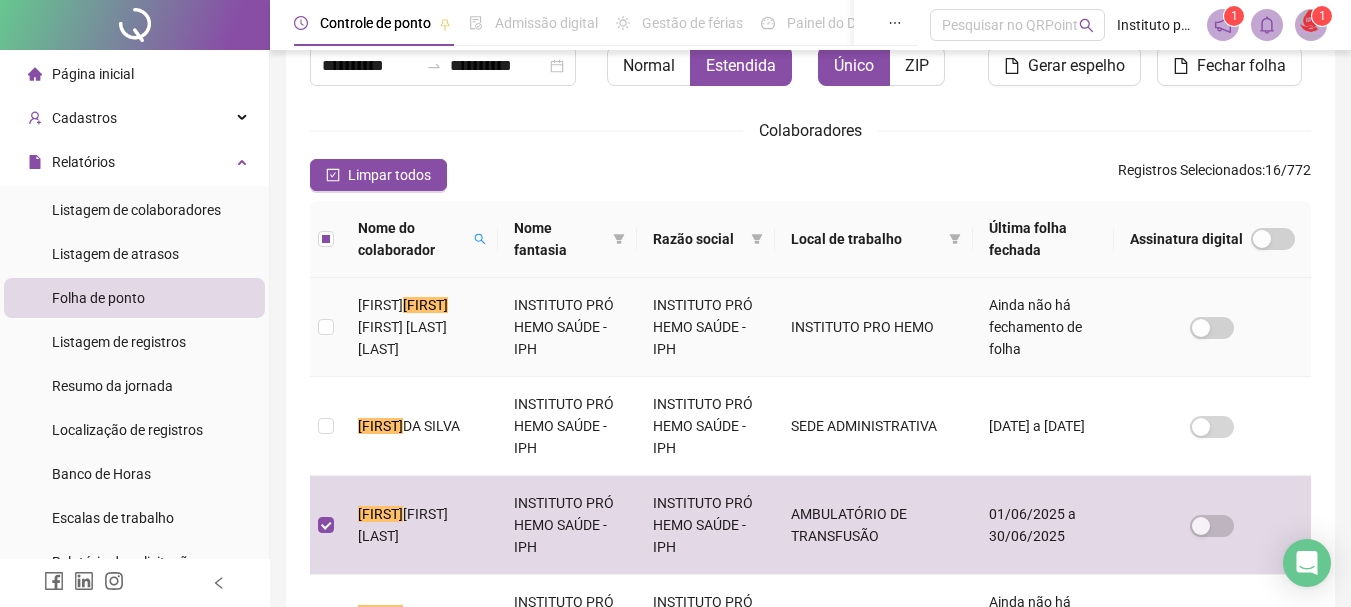 scroll, scrollTop: 206, scrollLeft: 0, axis: vertical 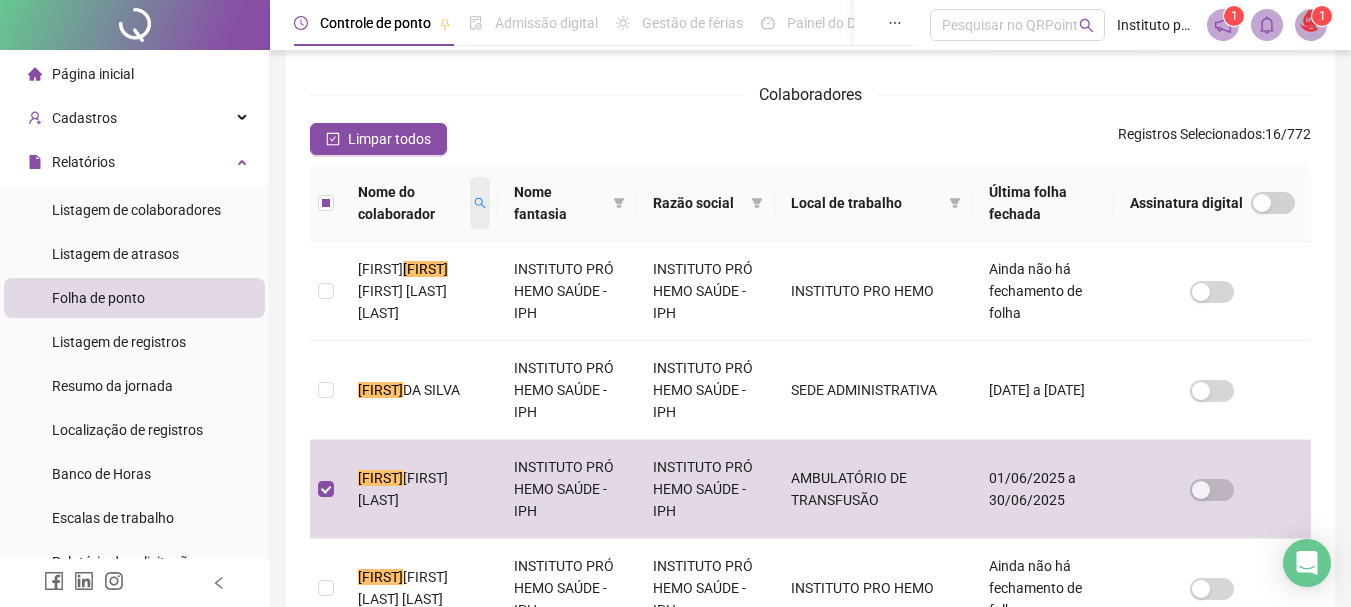 click 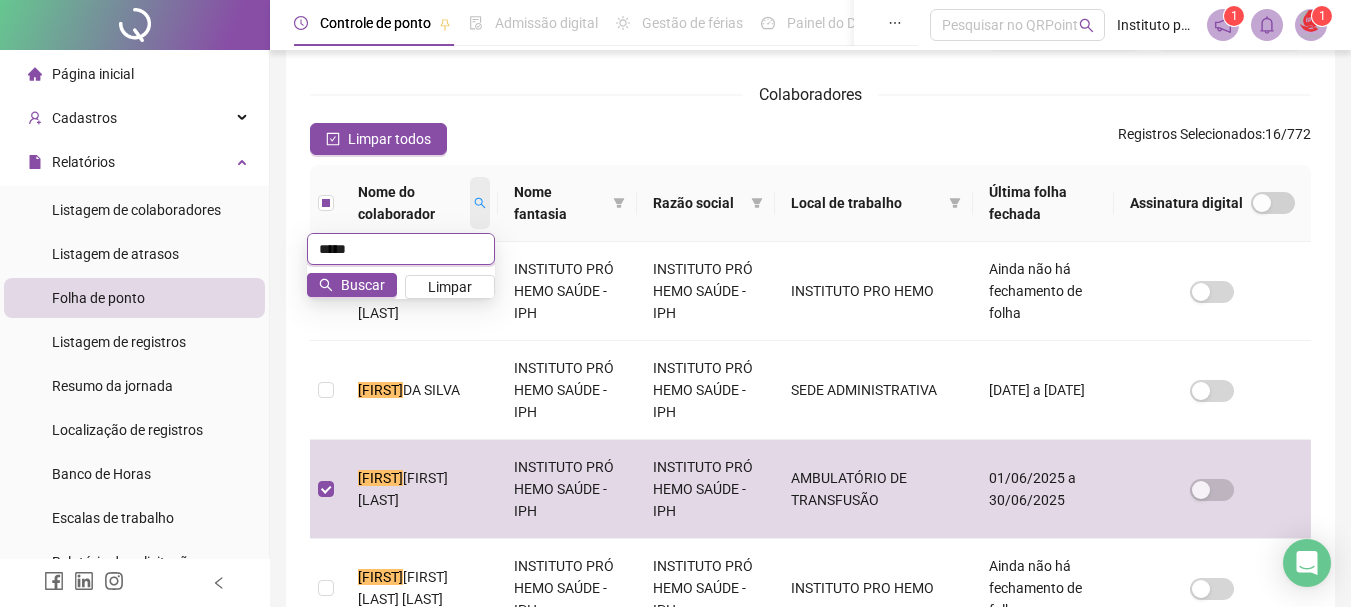 scroll, scrollTop: 106, scrollLeft: 0, axis: vertical 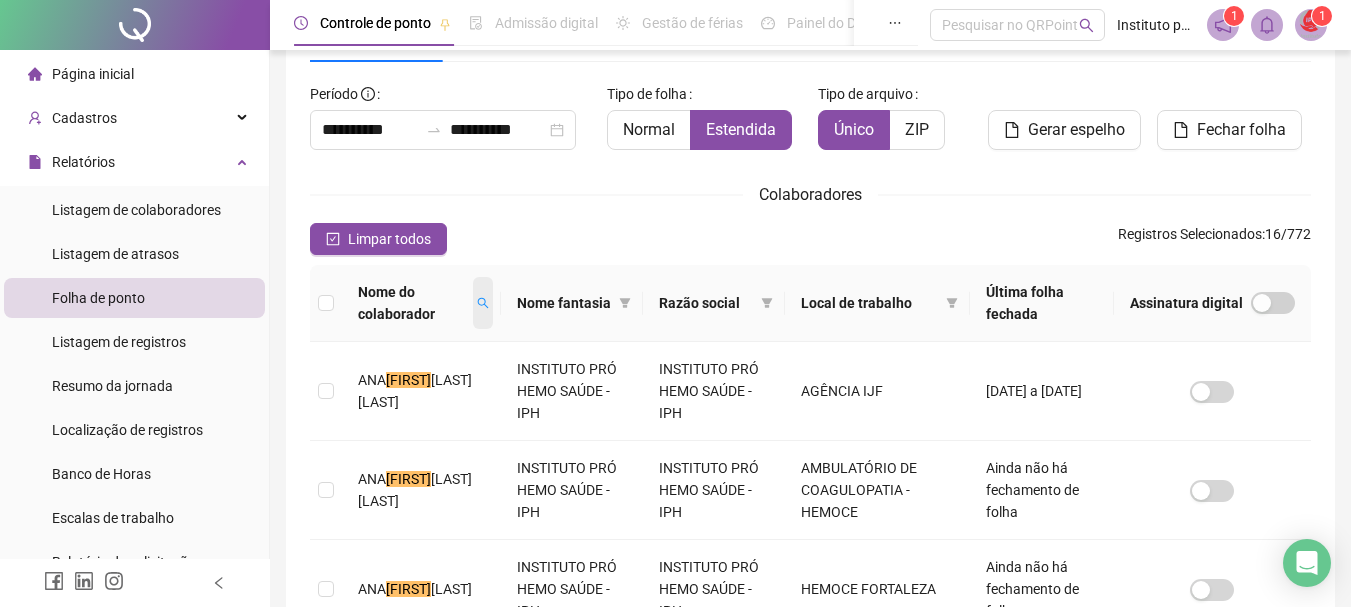 click 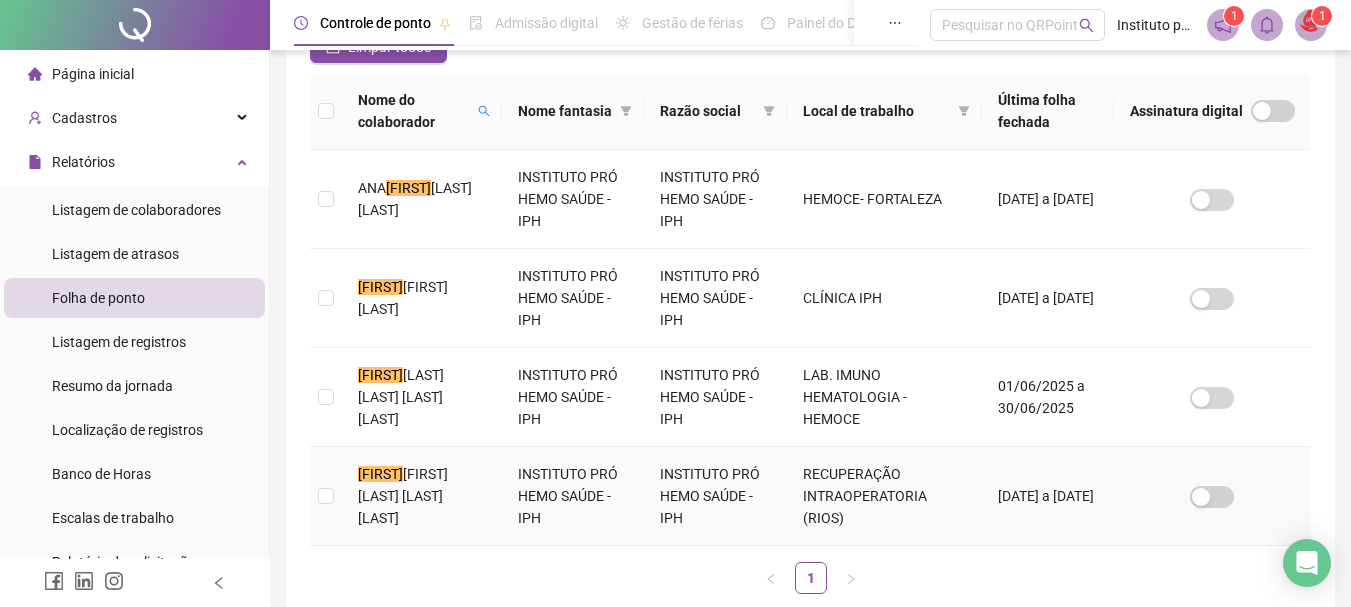 scroll, scrollTop: 306, scrollLeft: 0, axis: vertical 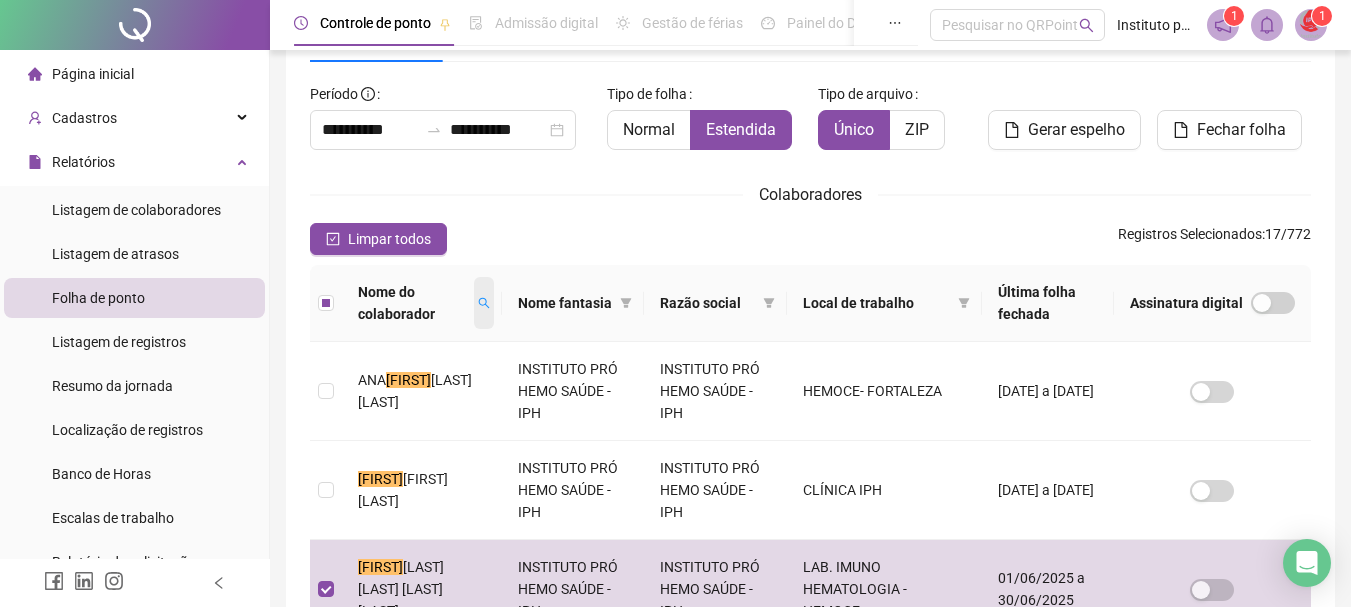 click 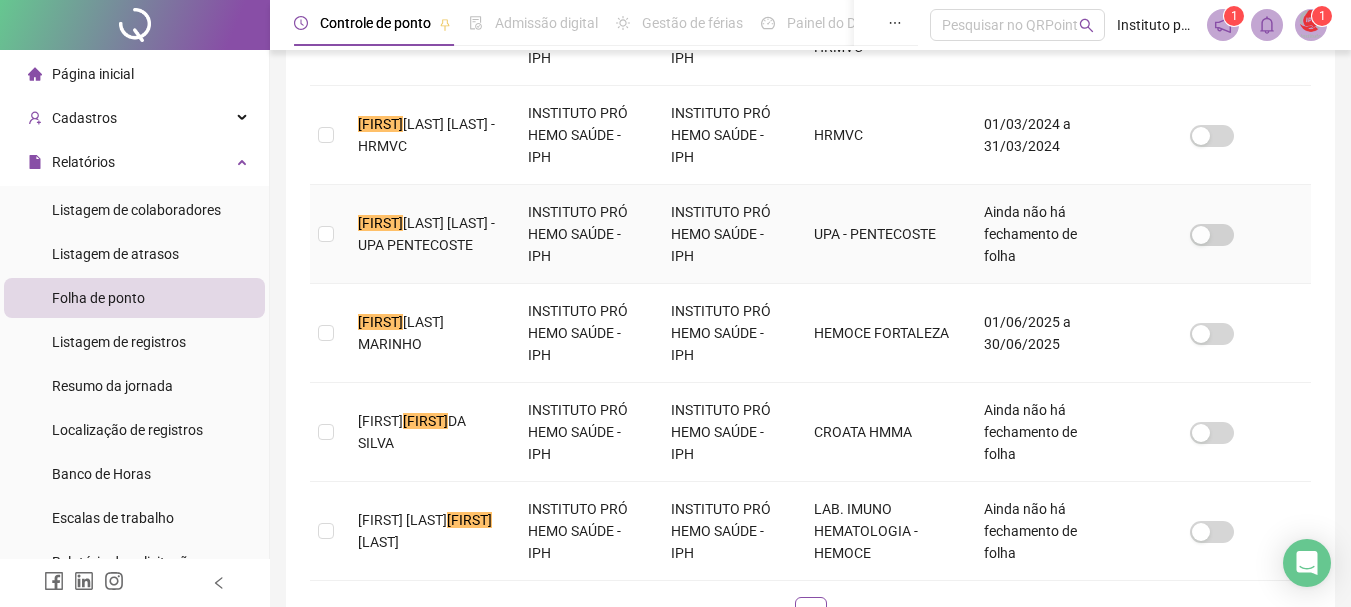 scroll, scrollTop: 606, scrollLeft: 0, axis: vertical 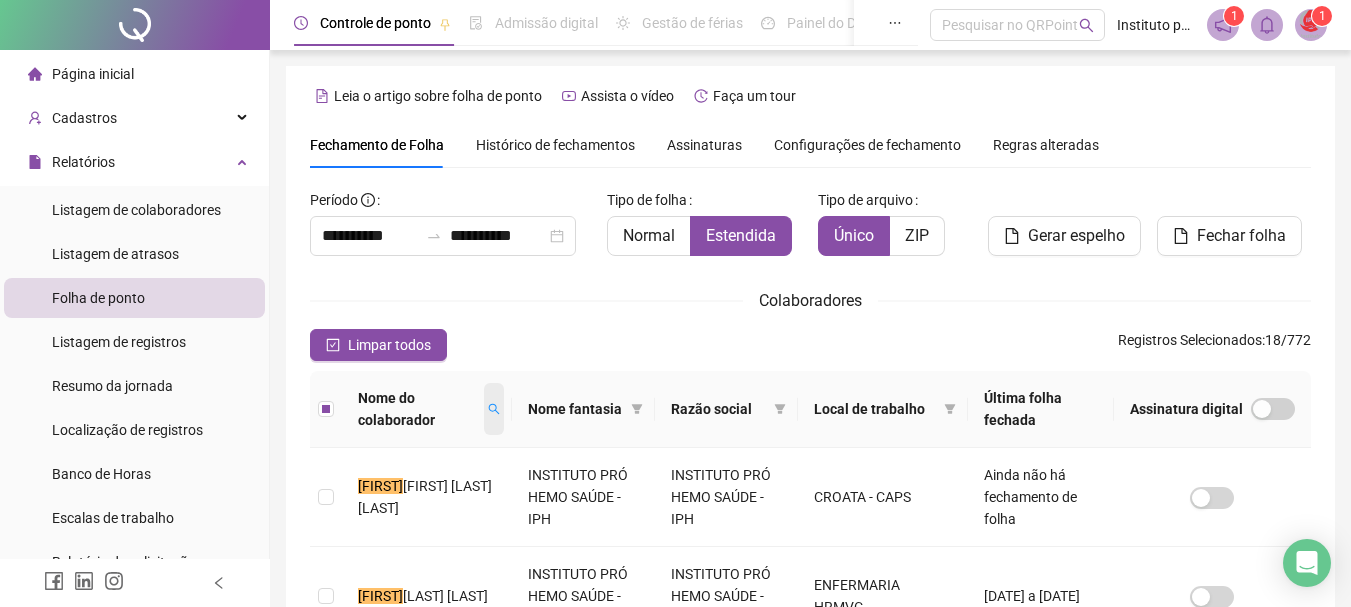 click at bounding box center (494, 409) 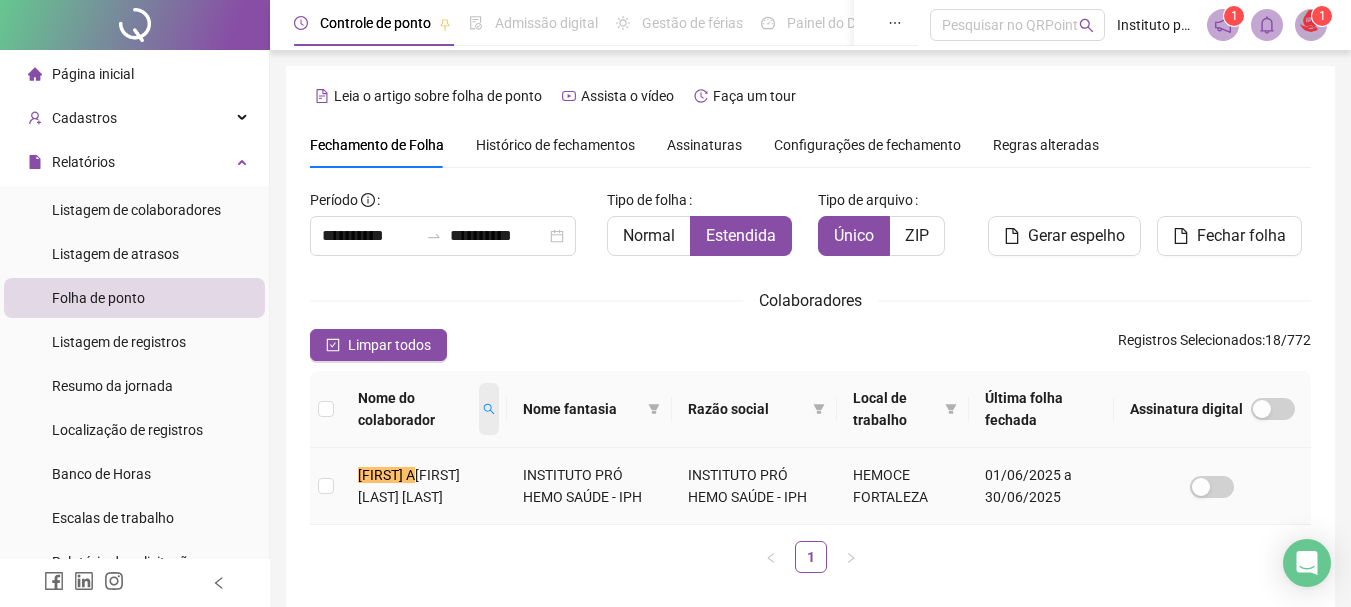 scroll, scrollTop: 92, scrollLeft: 0, axis: vertical 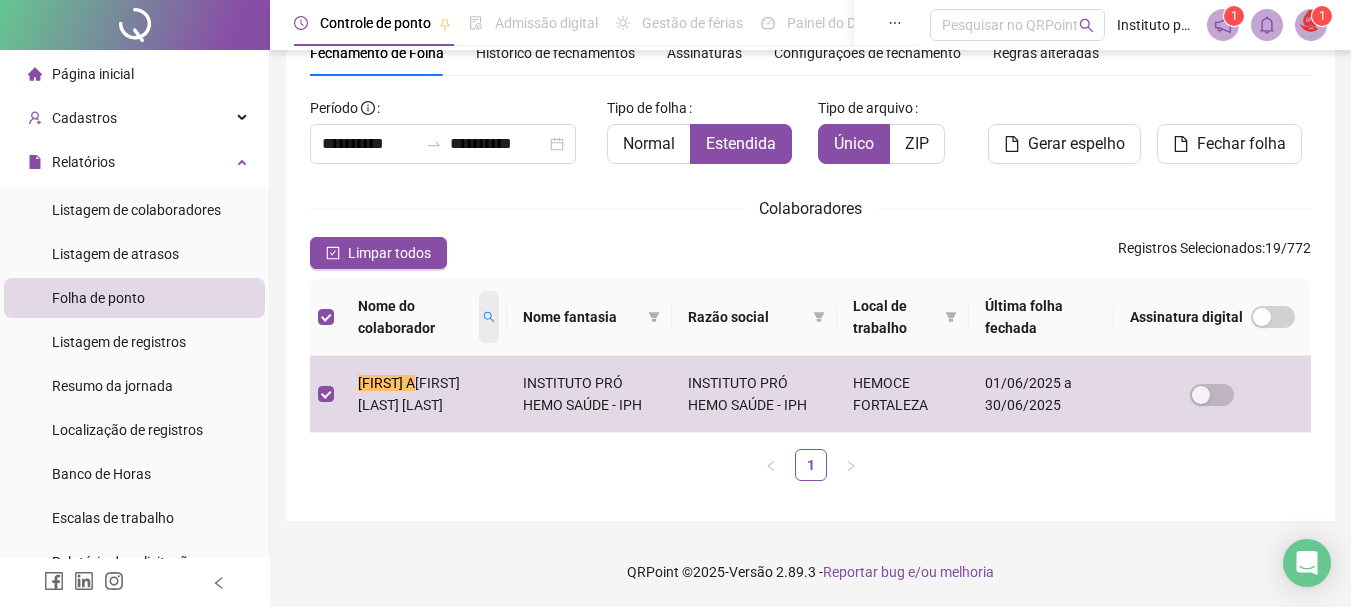 click 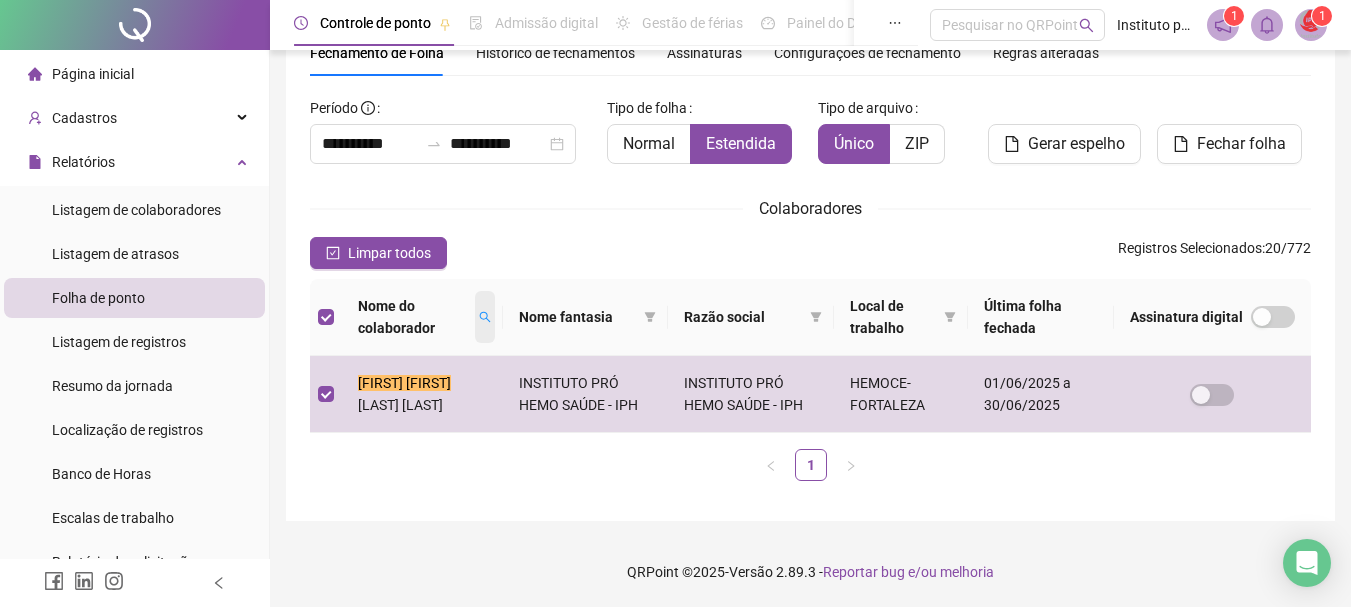 click at bounding box center (485, 317) 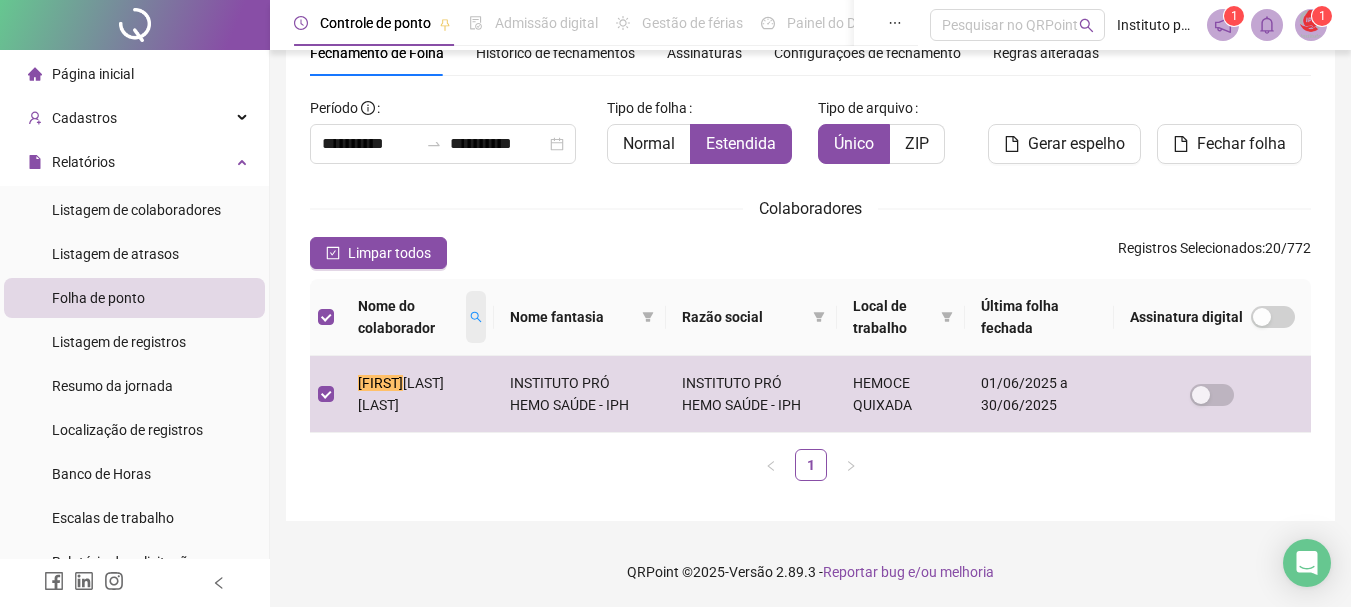 click 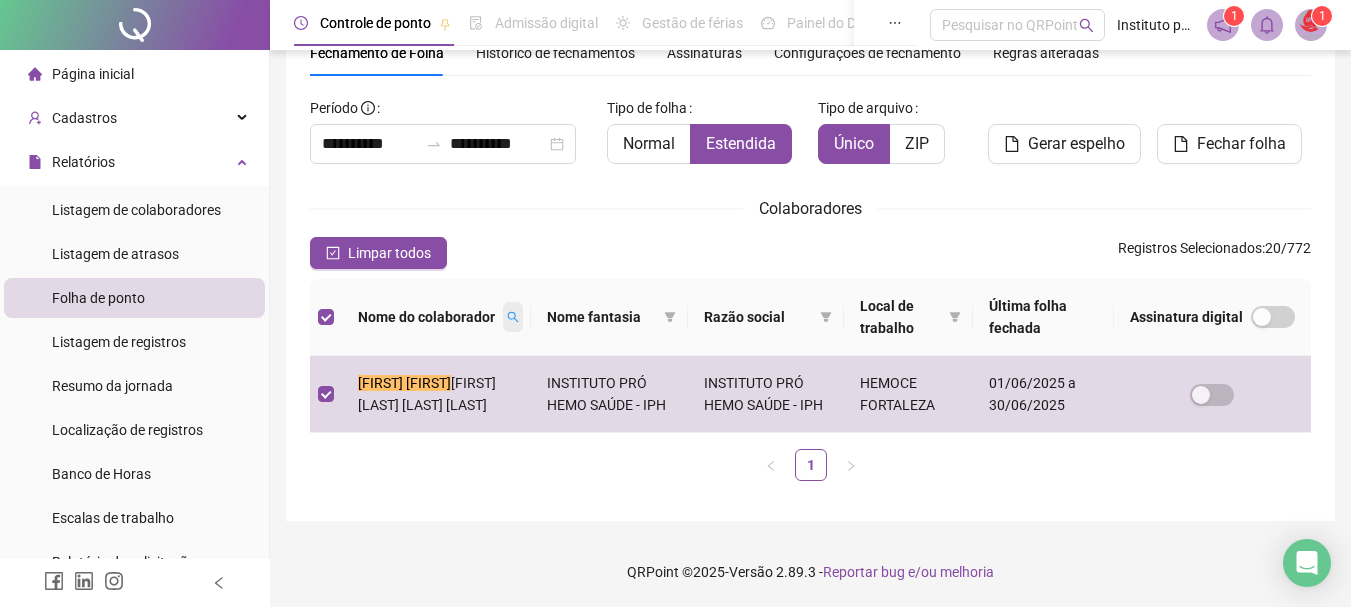 click 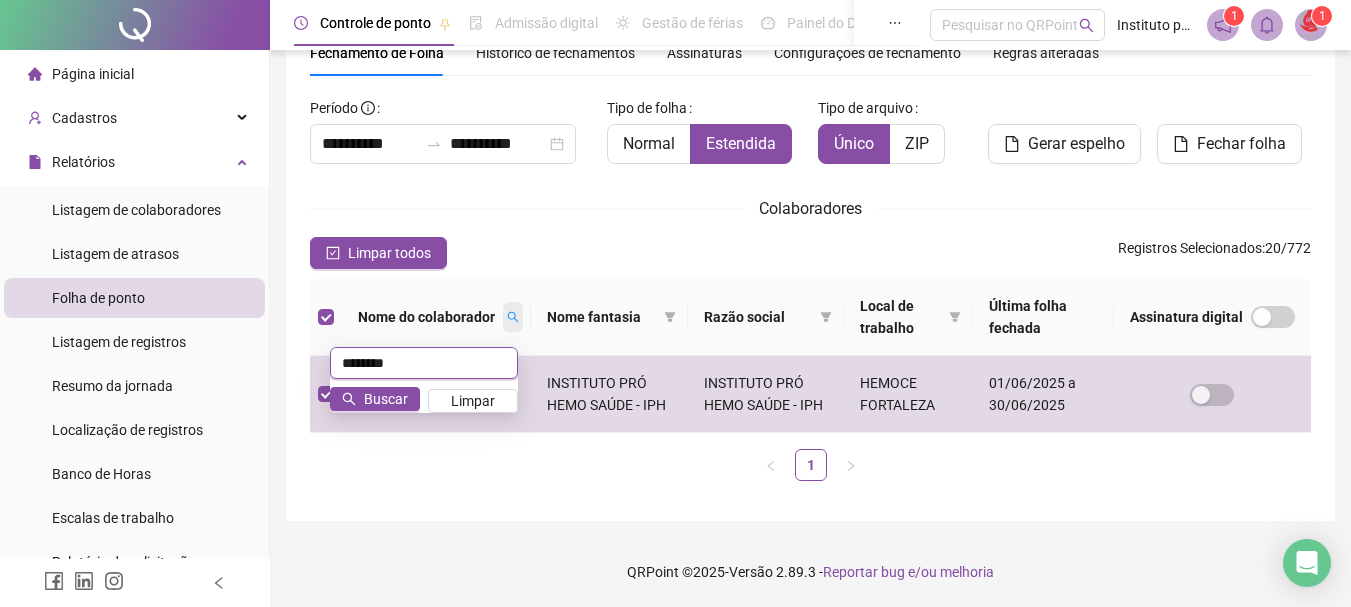 type on "*" 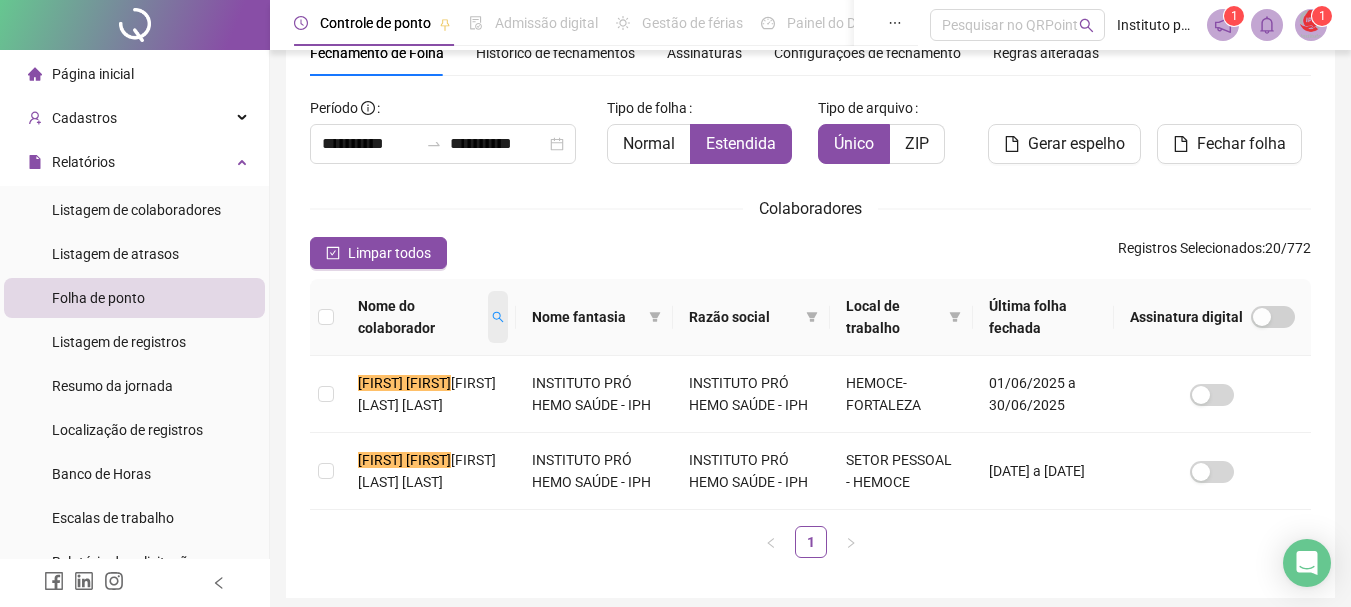scroll, scrollTop: 106, scrollLeft: 0, axis: vertical 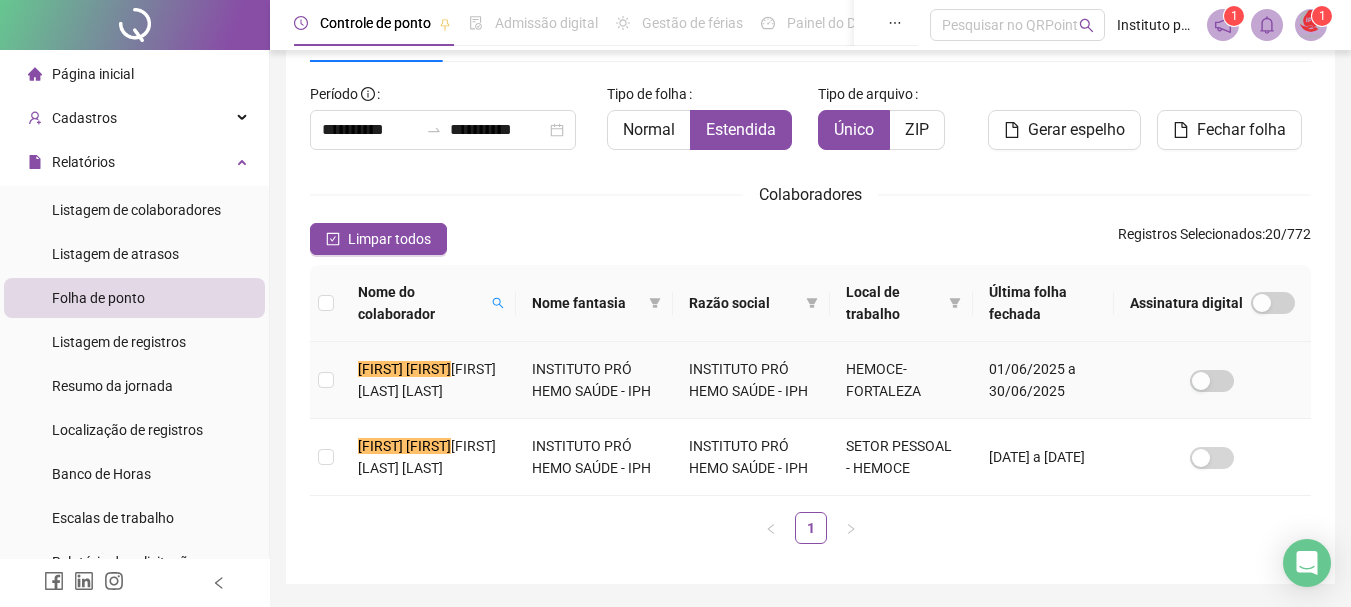 click at bounding box center (326, 380) 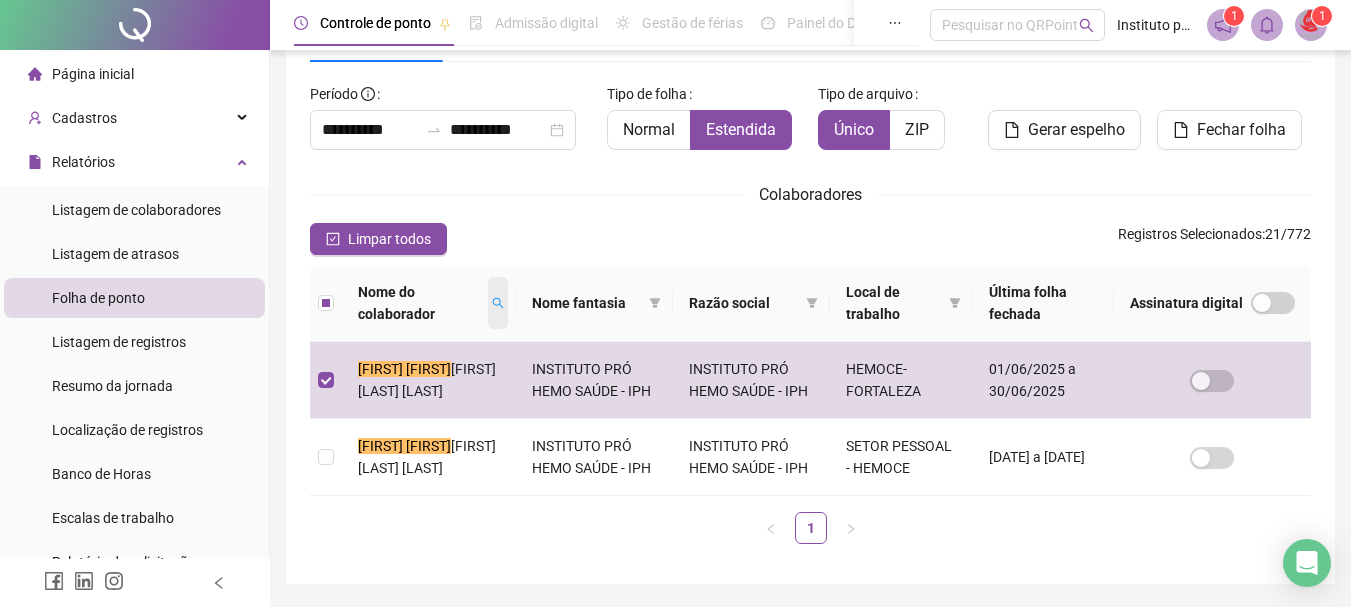 click 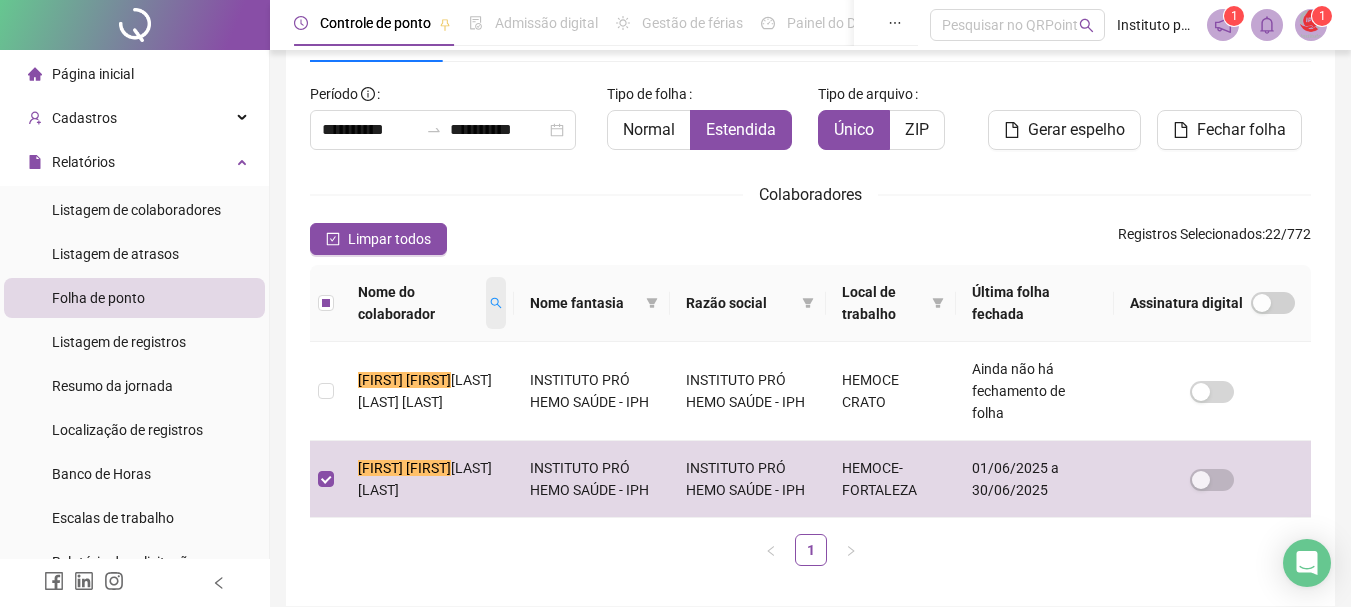 click 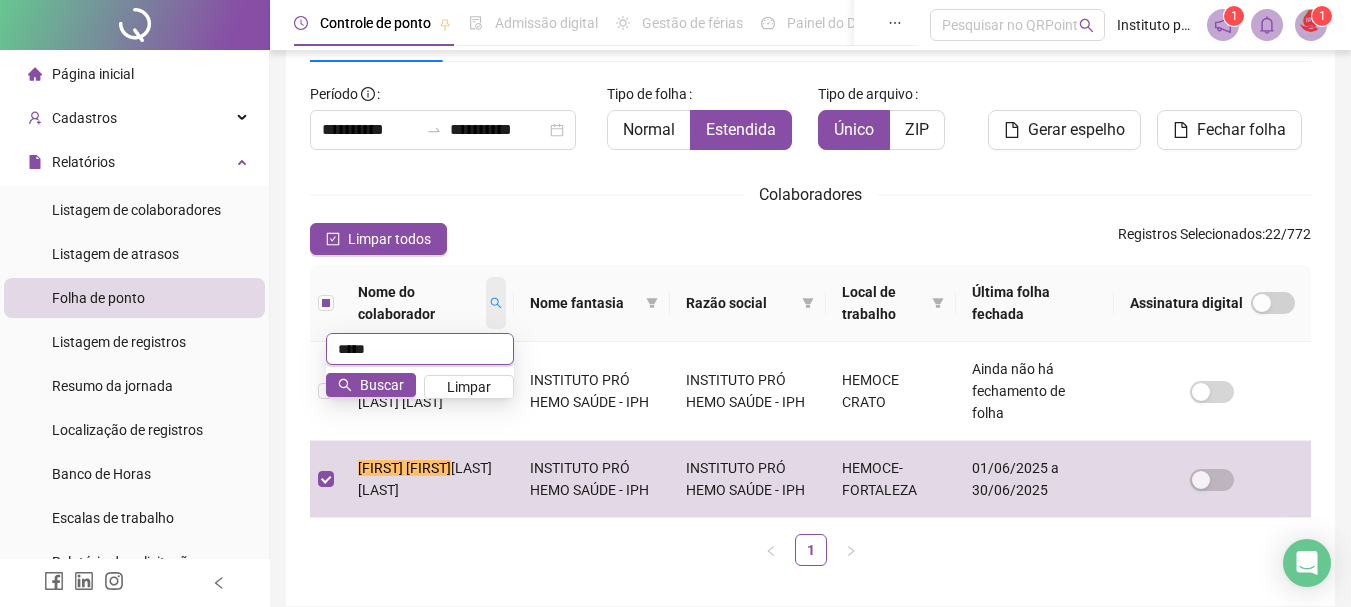 scroll, scrollTop: 92, scrollLeft: 0, axis: vertical 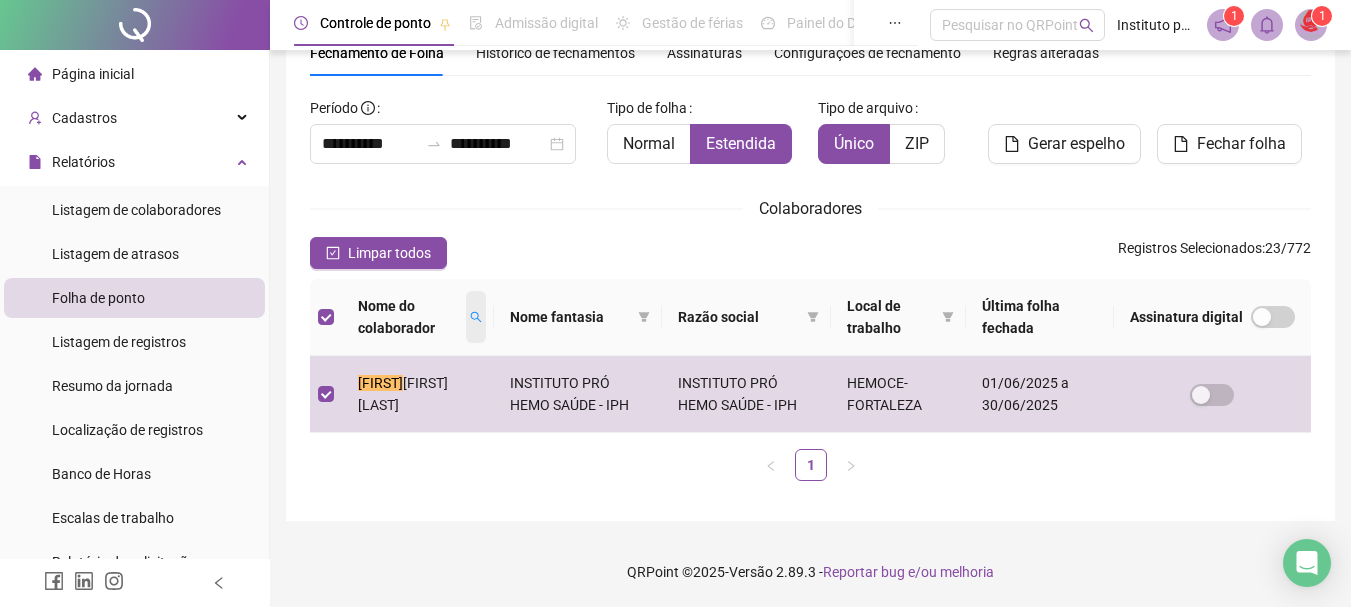 click 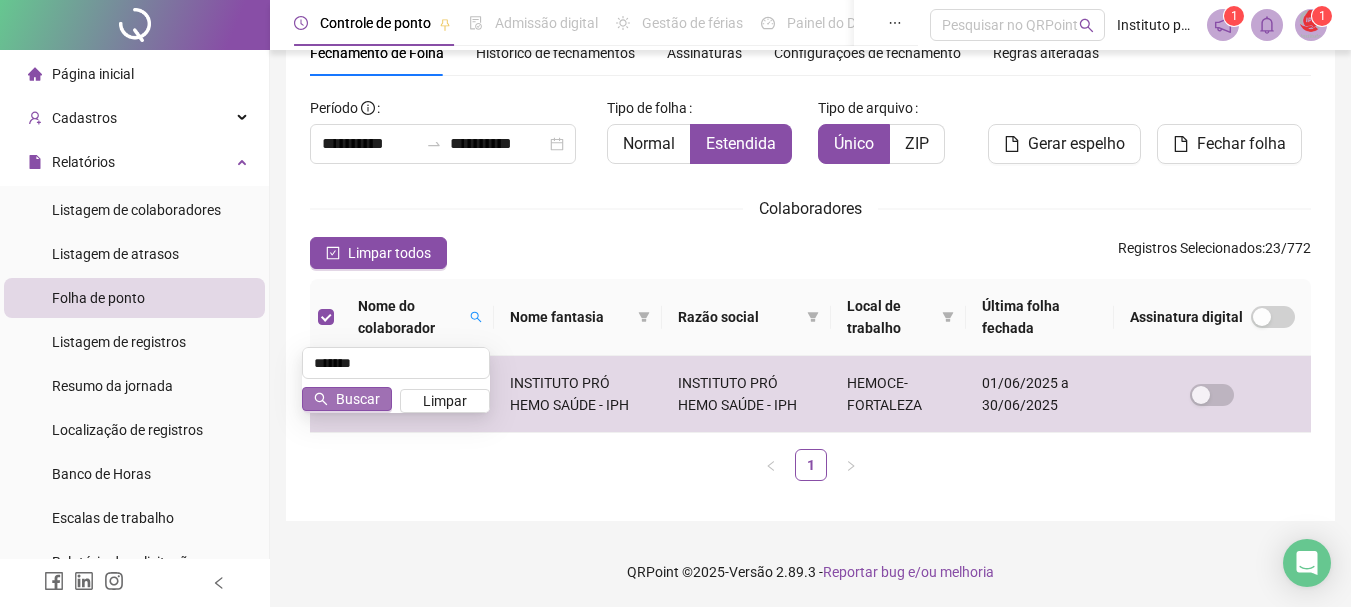 click on "Buscar" at bounding box center [347, 399] 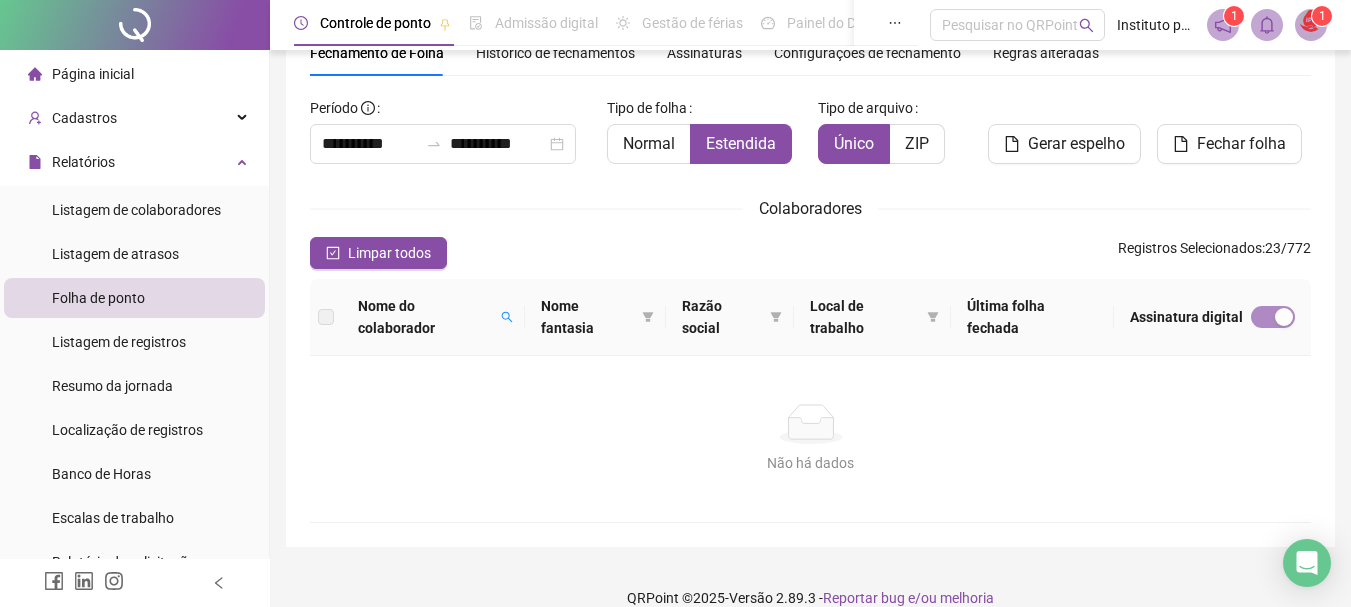 scroll, scrollTop: 106, scrollLeft: 0, axis: vertical 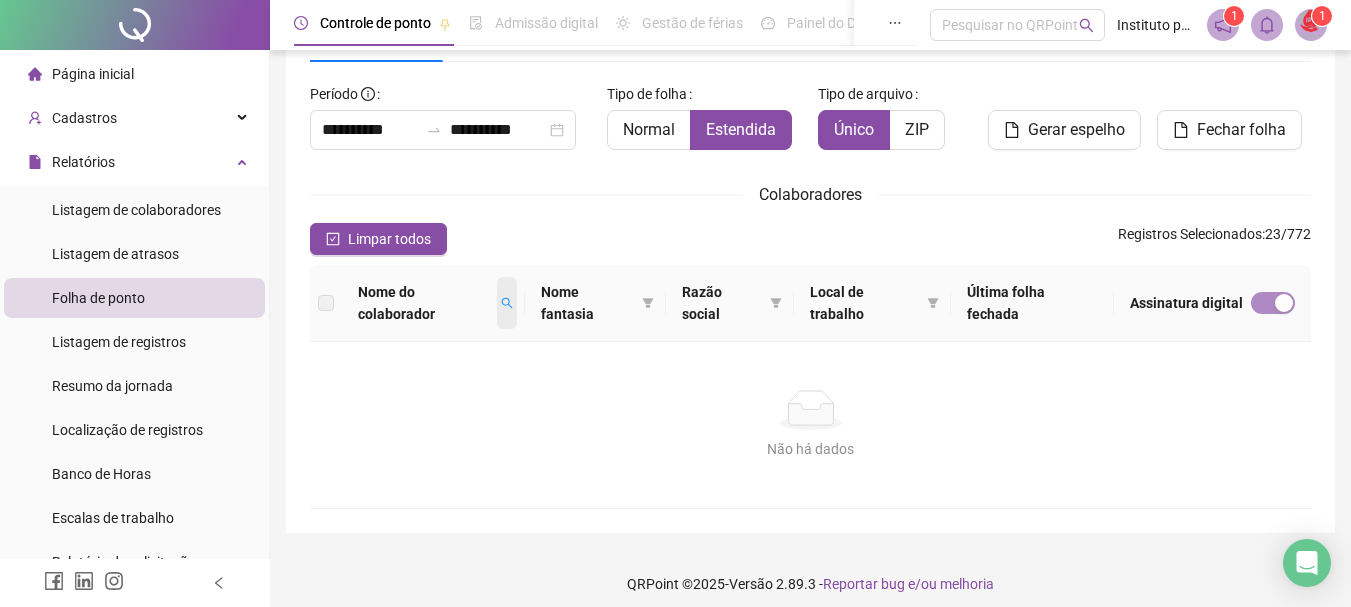 click 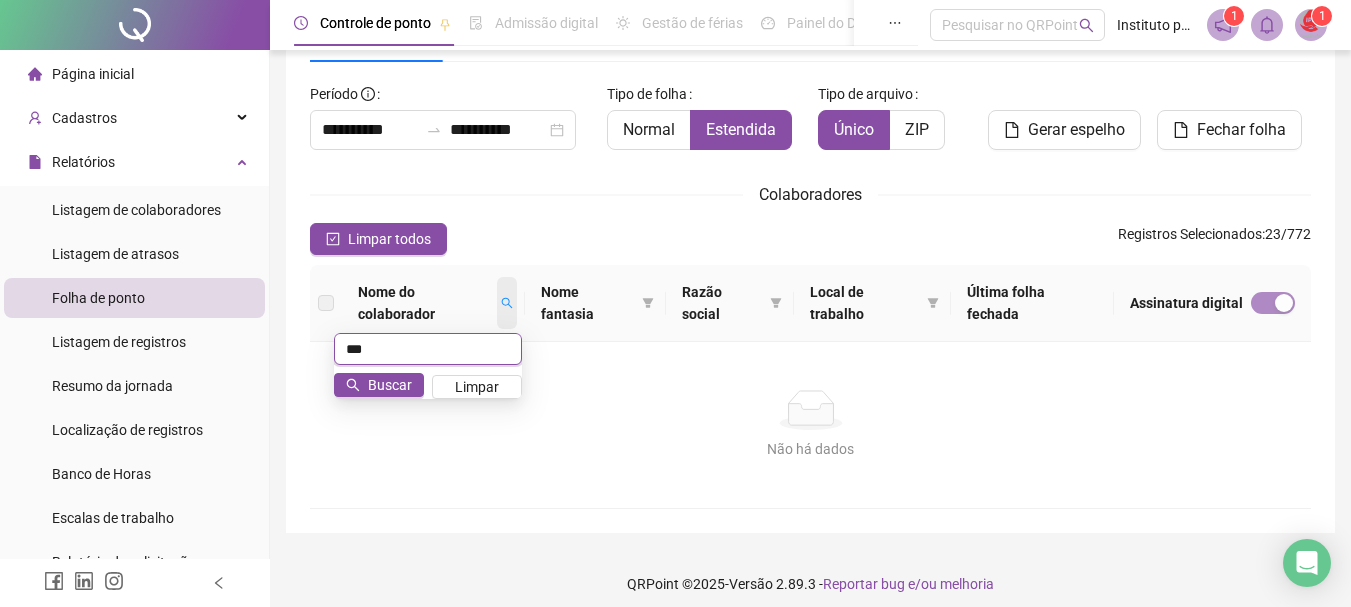 scroll, scrollTop: 92, scrollLeft: 0, axis: vertical 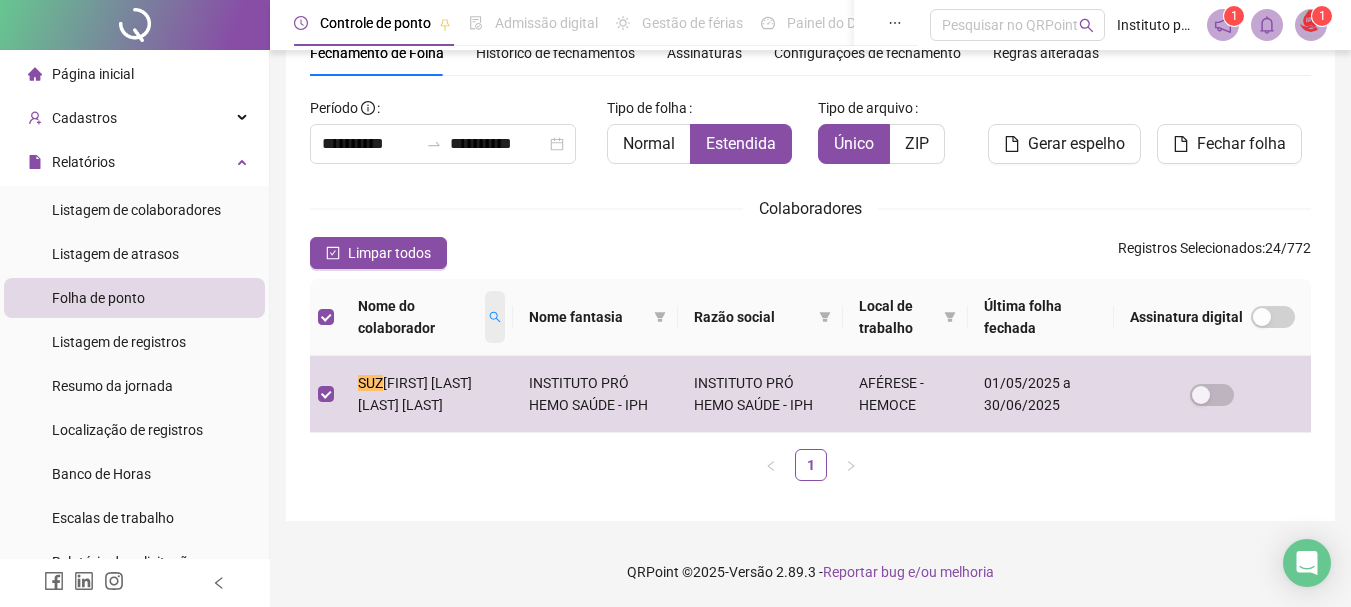 click at bounding box center [495, 317] 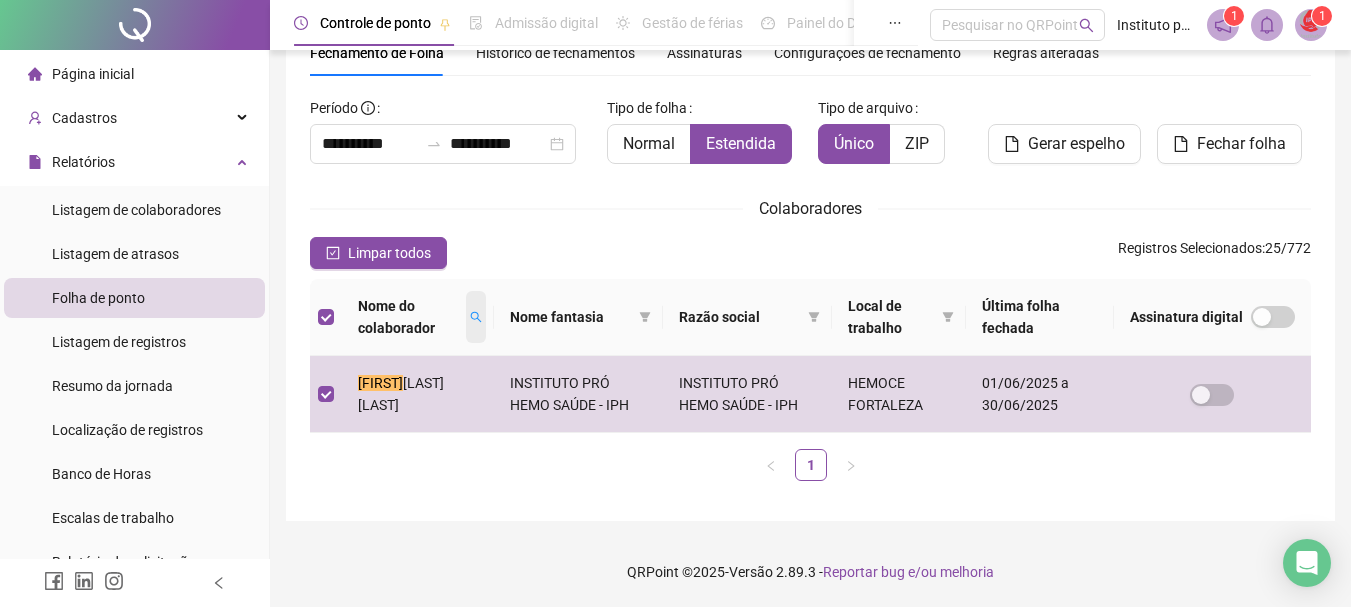 click 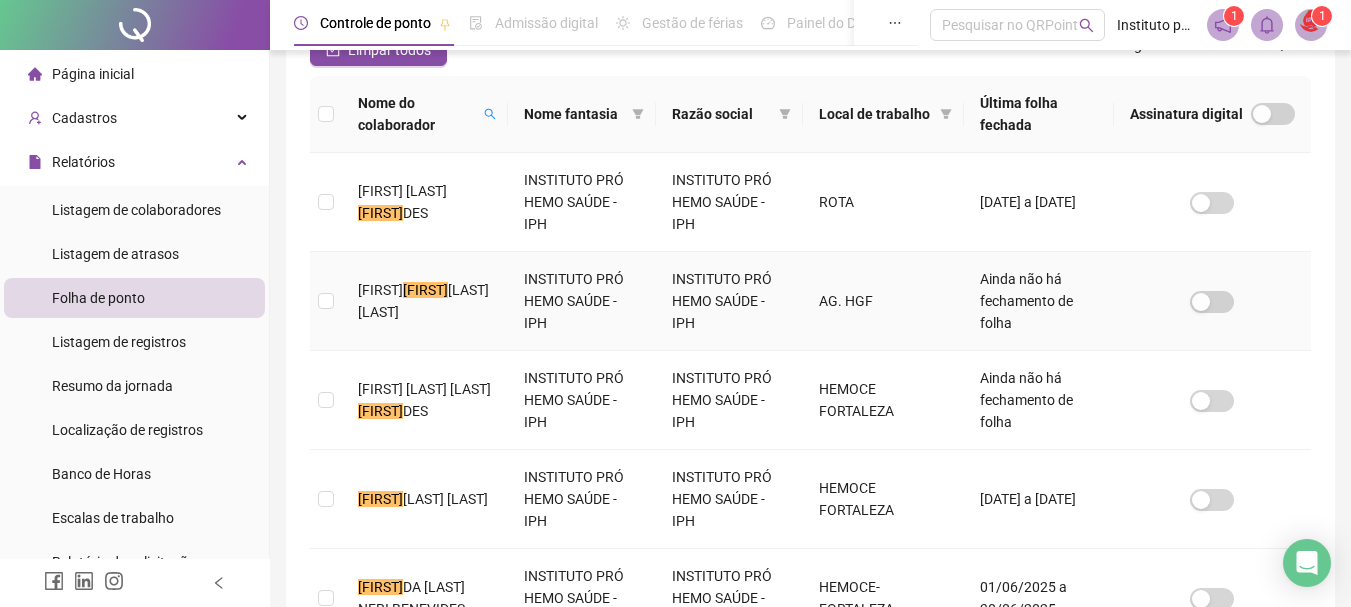scroll, scrollTop: 306, scrollLeft: 0, axis: vertical 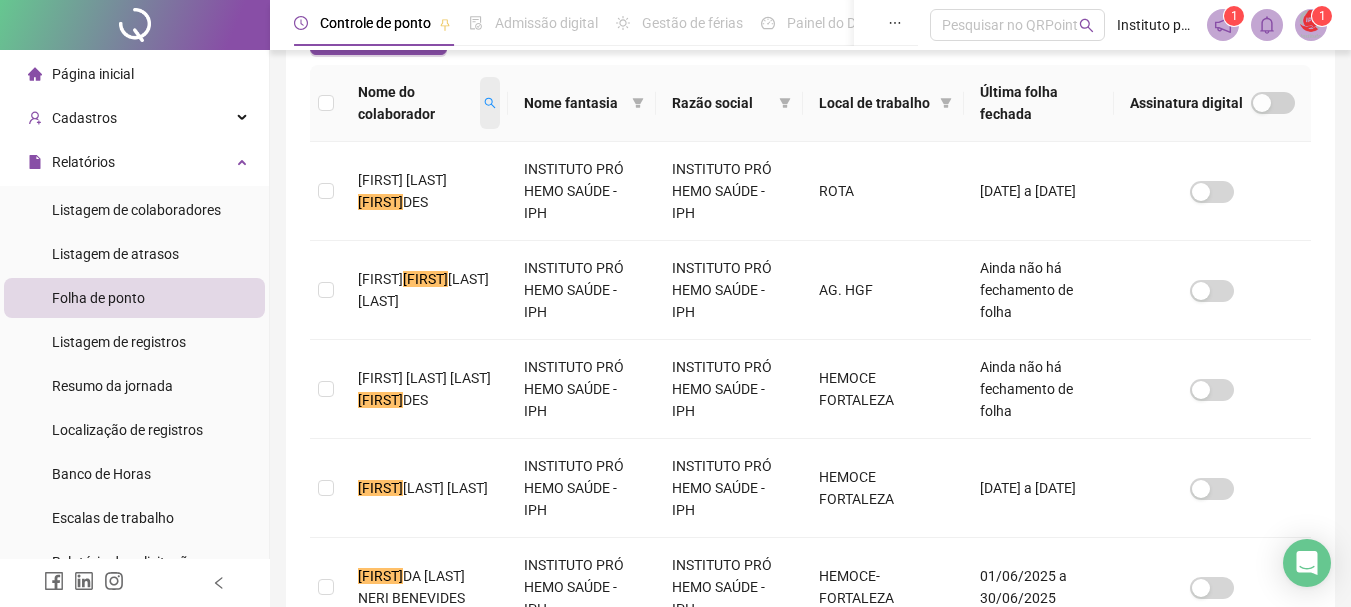 click 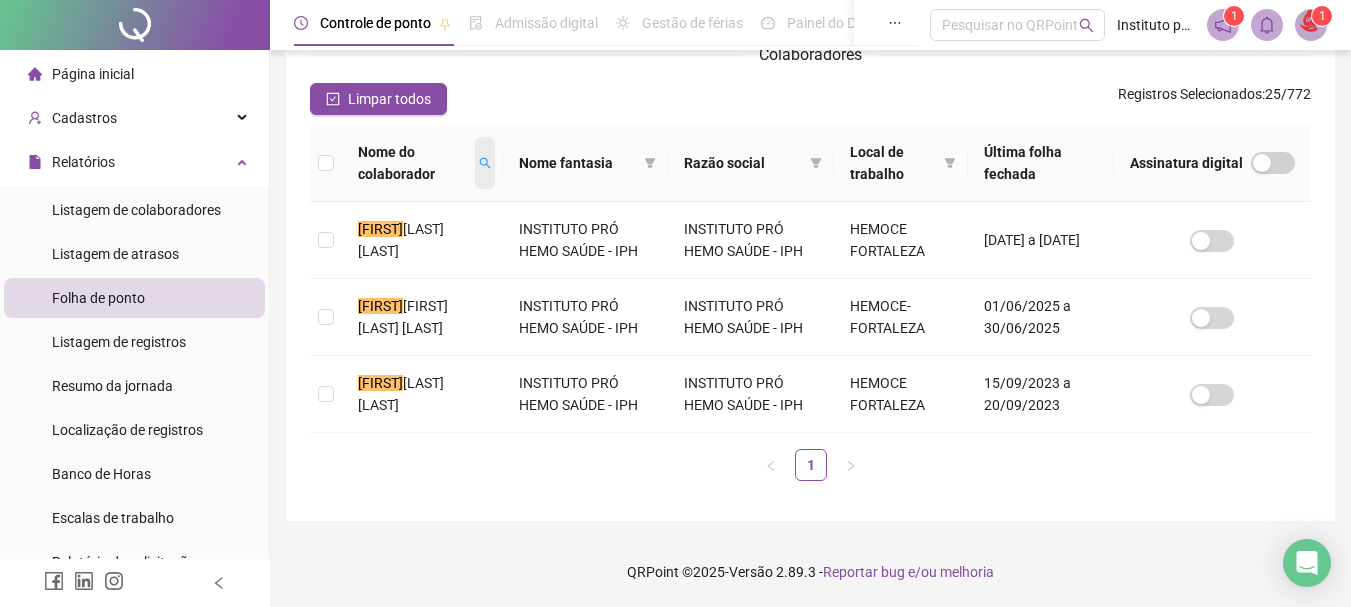 scroll, scrollTop: 106, scrollLeft: 0, axis: vertical 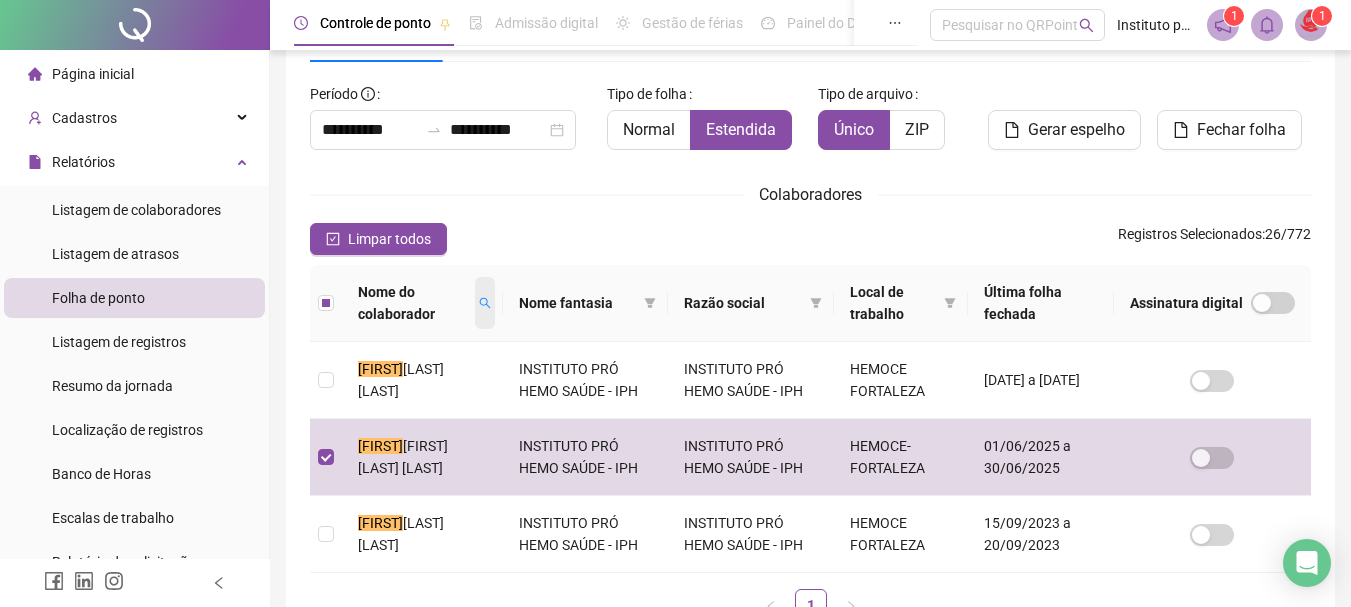 click 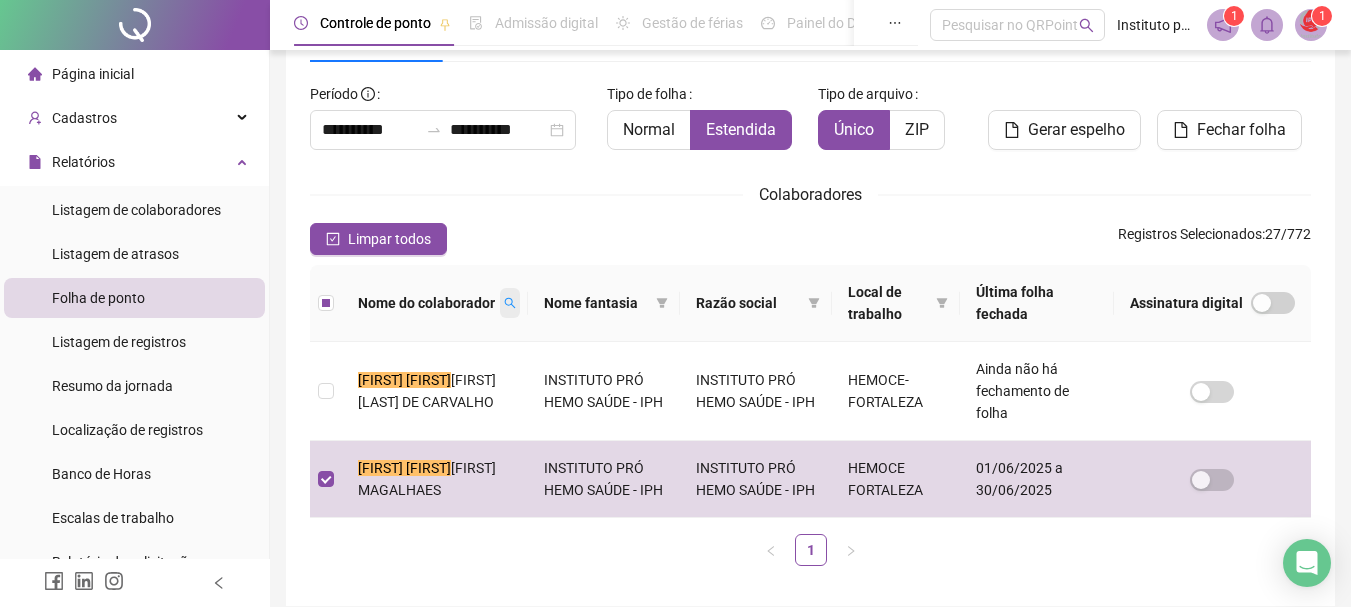 click 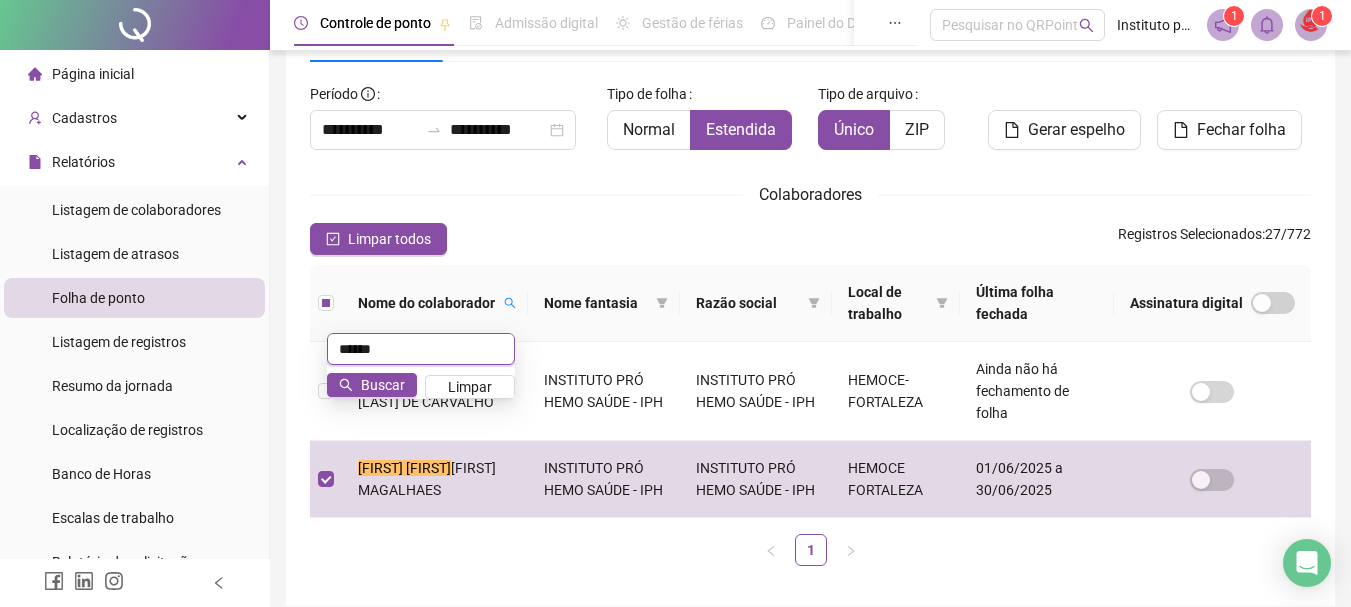 scroll, scrollTop: 92, scrollLeft: 0, axis: vertical 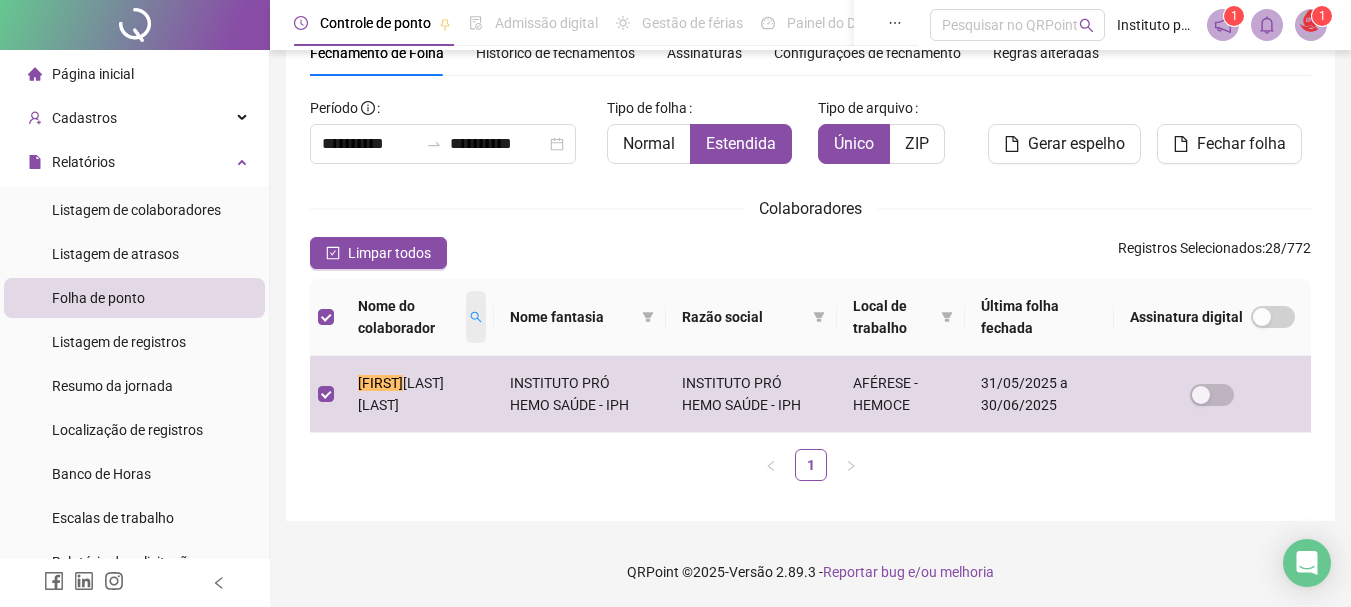 click at bounding box center [476, 317] 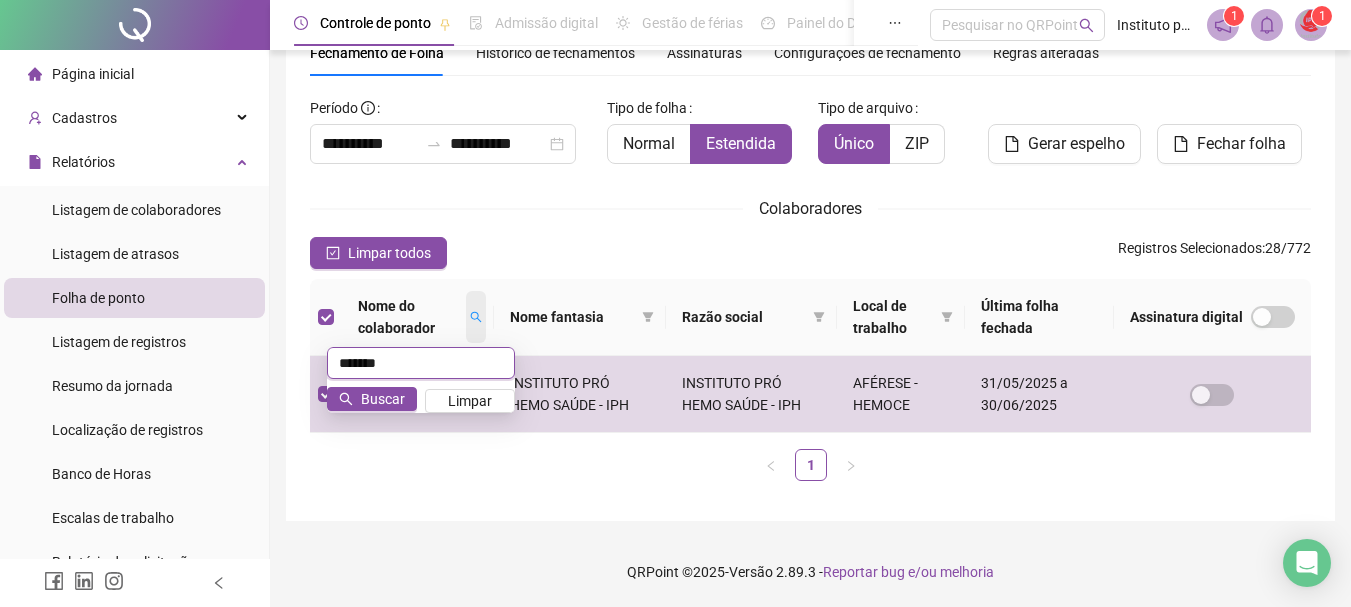 type on "*******" 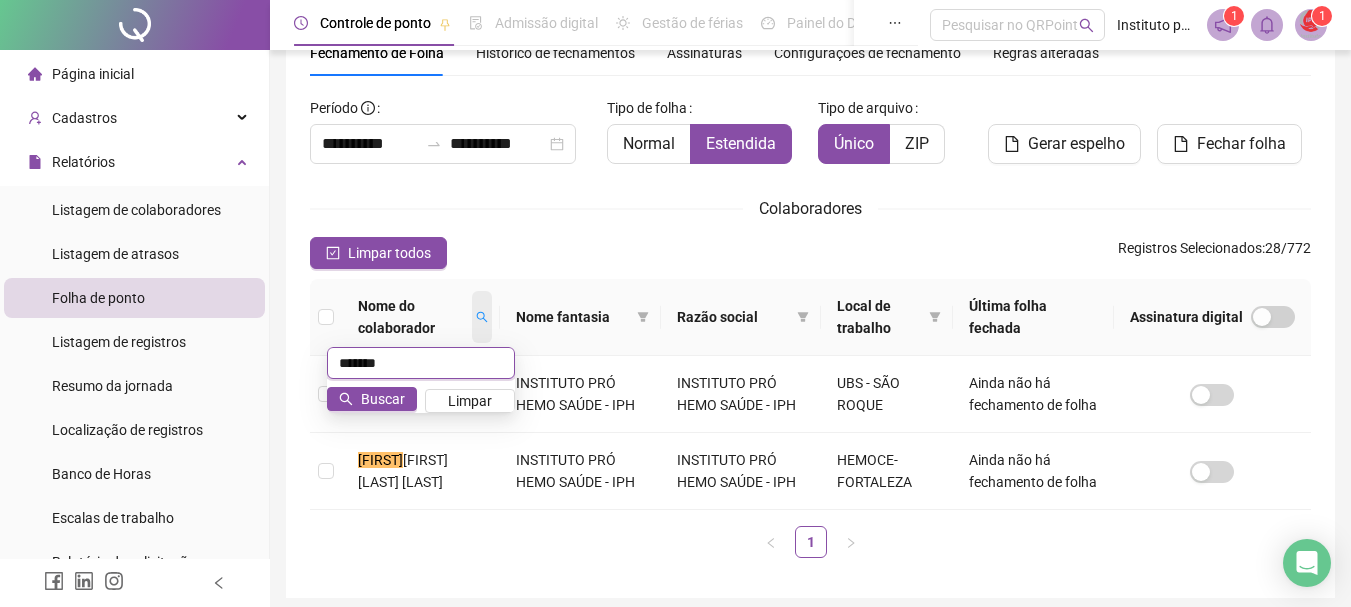 scroll, scrollTop: 106, scrollLeft: 0, axis: vertical 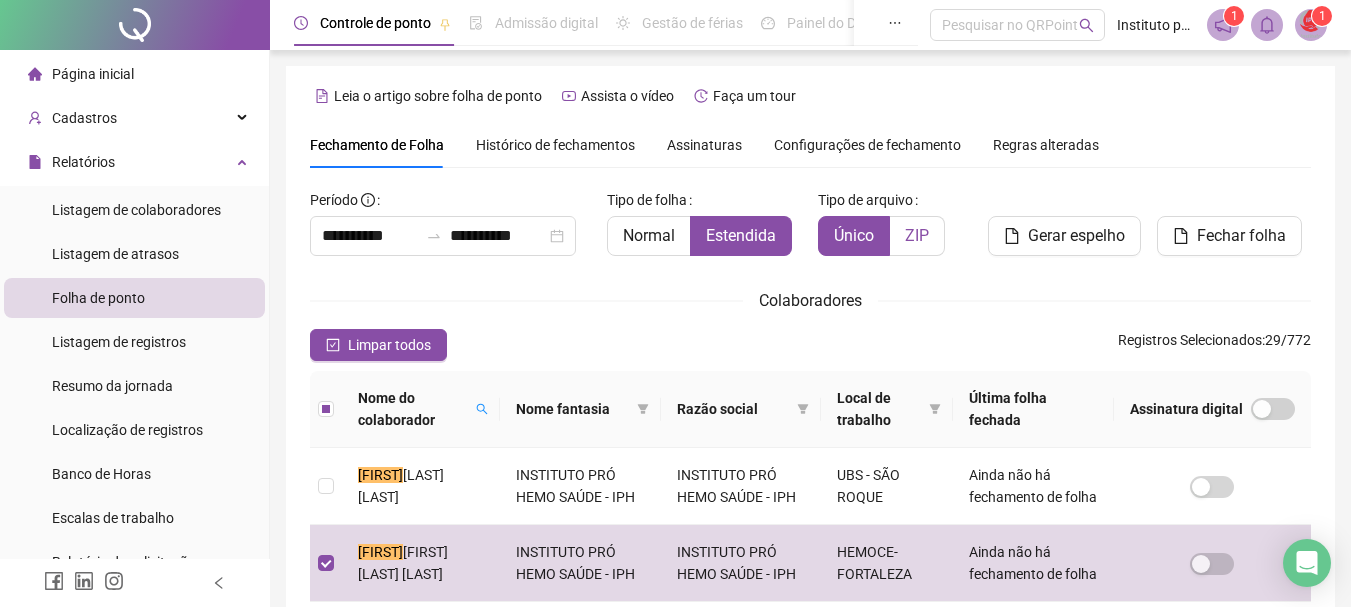 click on "ZIP" at bounding box center [917, 235] 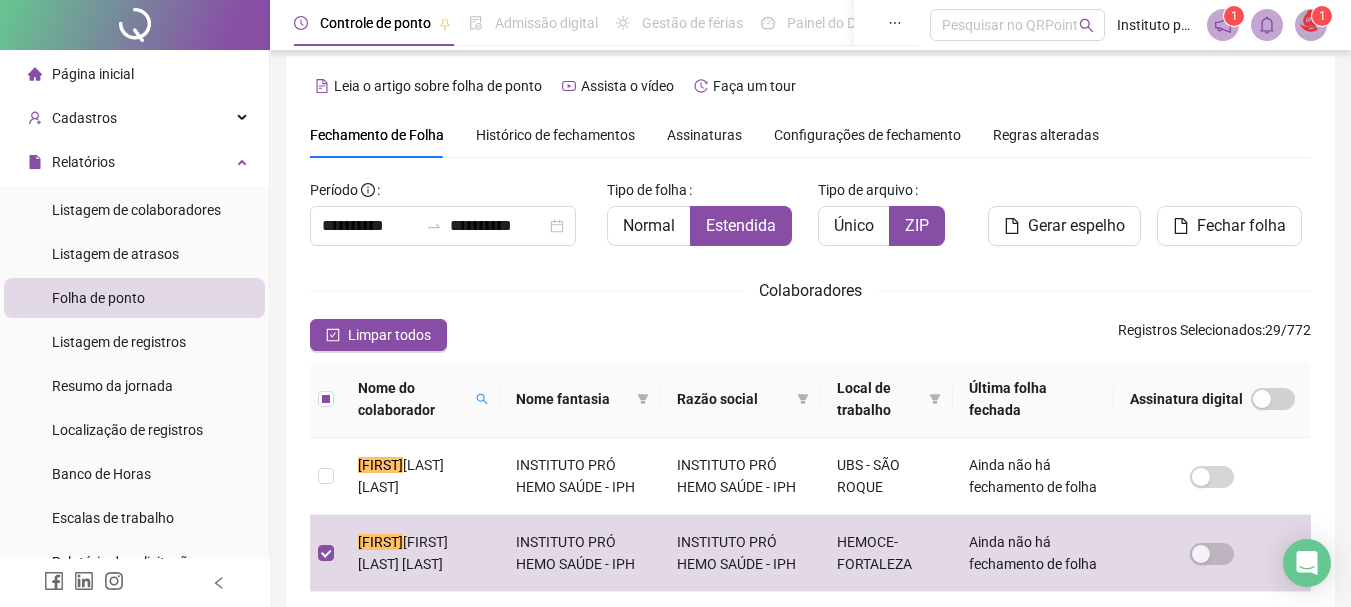 scroll, scrollTop: 6, scrollLeft: 0, axis: vertical 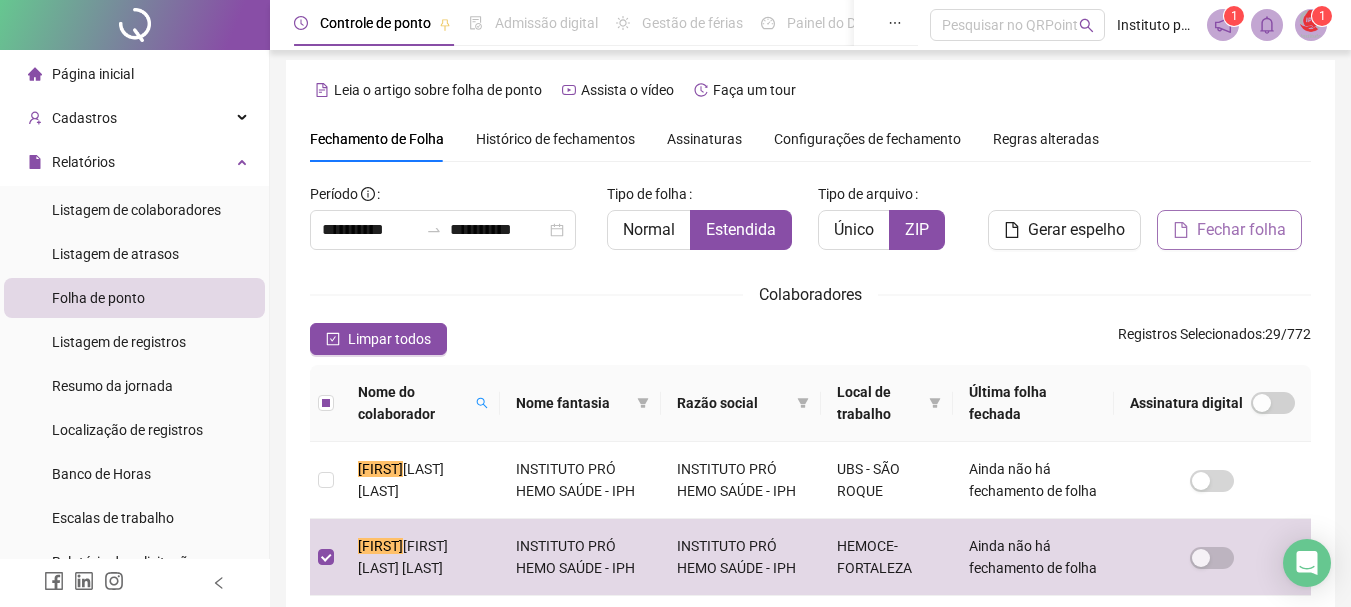 click 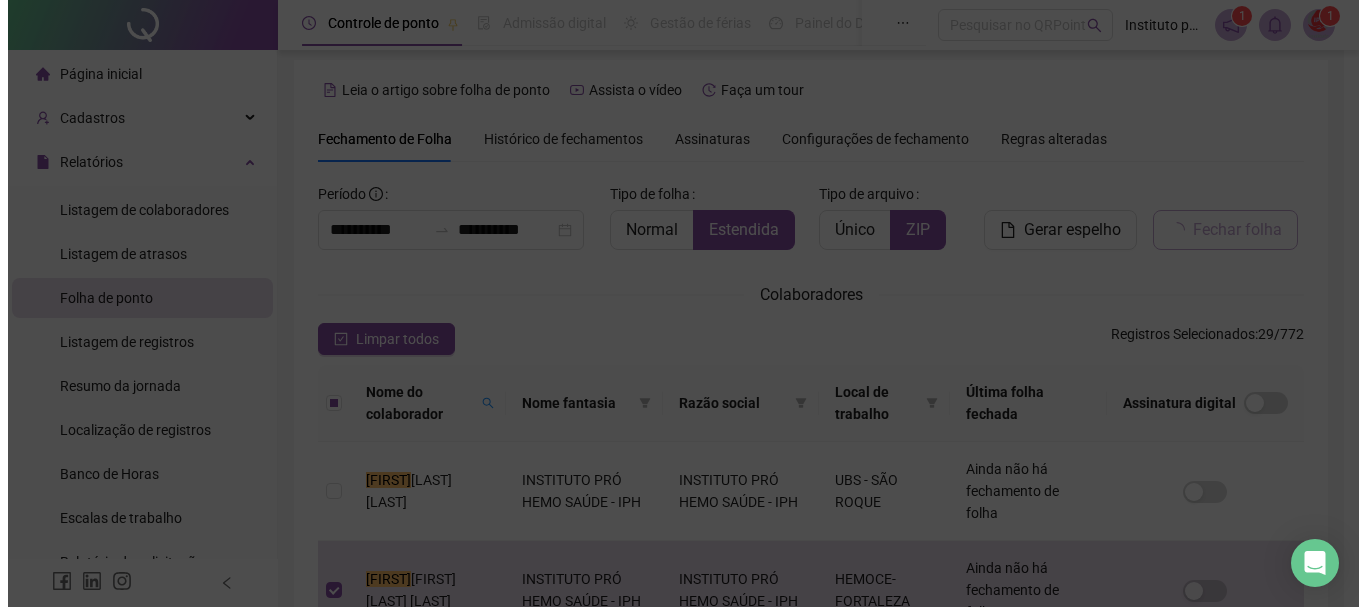scroll, scrollTop: 106, scrollLeft: 0, axis: vertical 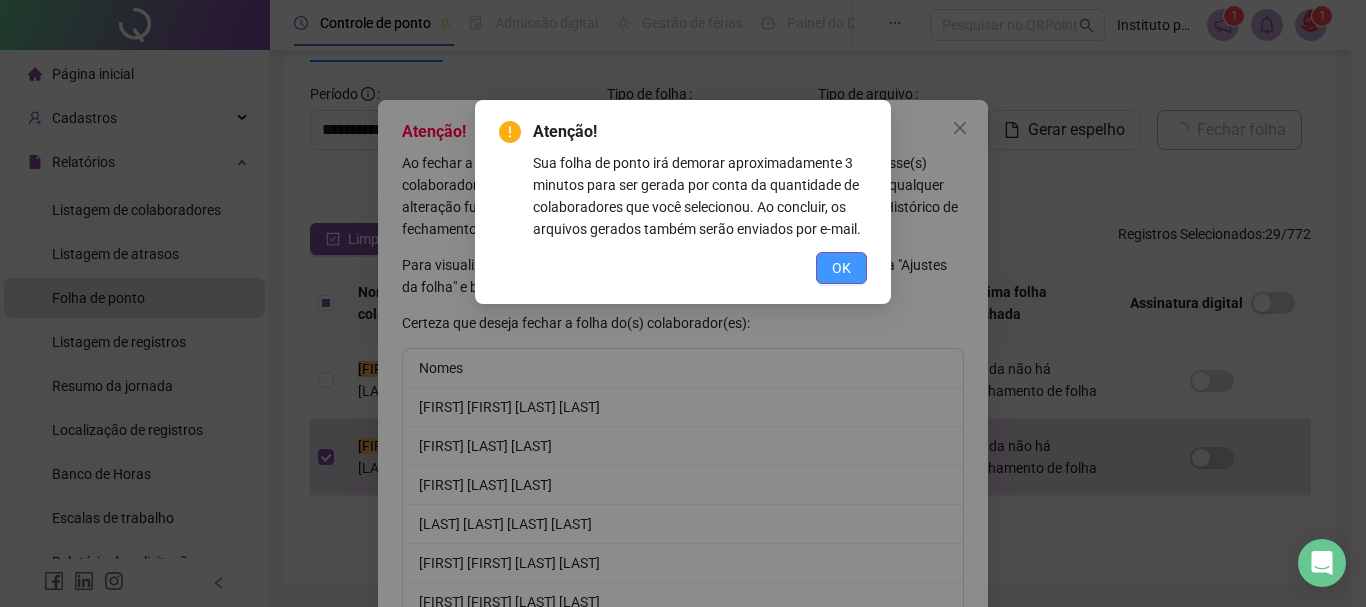 click on "OK" at bounding box center (841, 268) 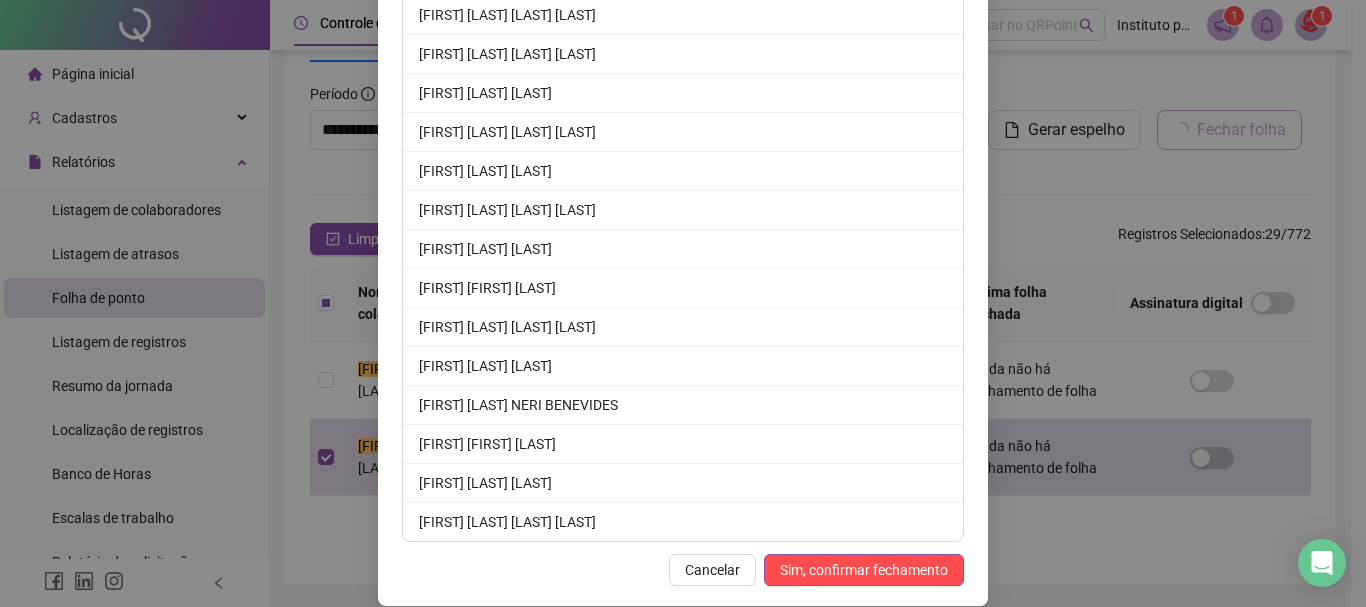 scroll, scrollTop: 1000, scrollLeft: 0, axis: vertical 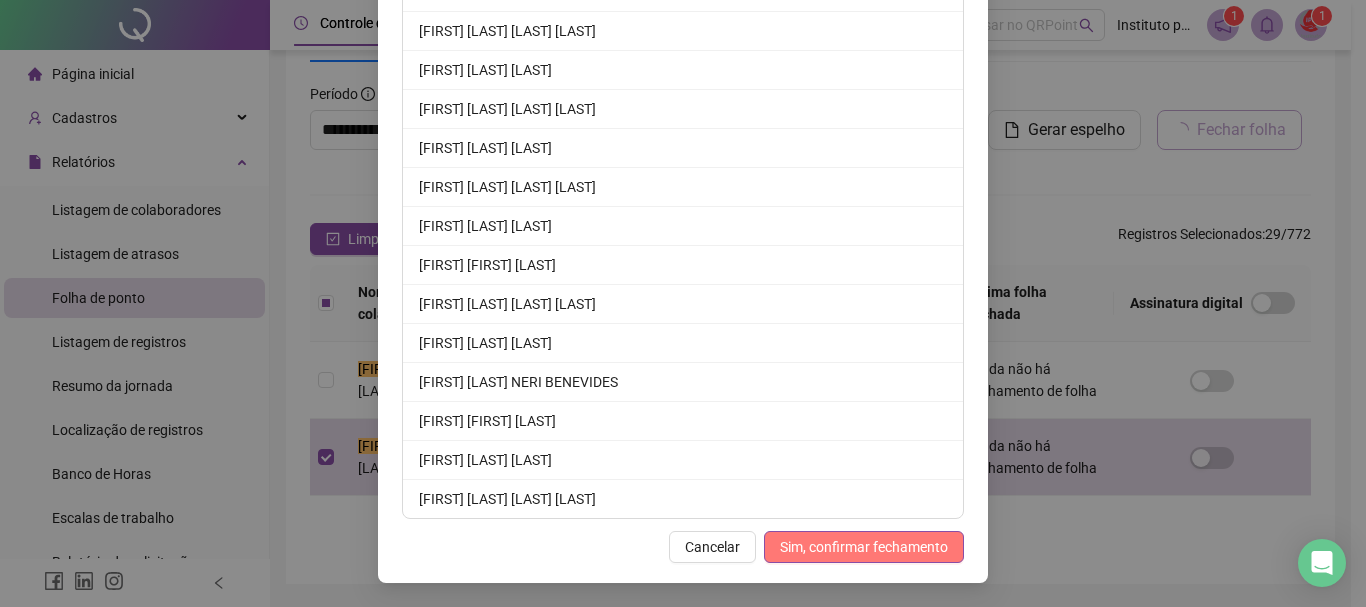 click on "Sim, confirmar fechamento" at bounding box center [864, 547] 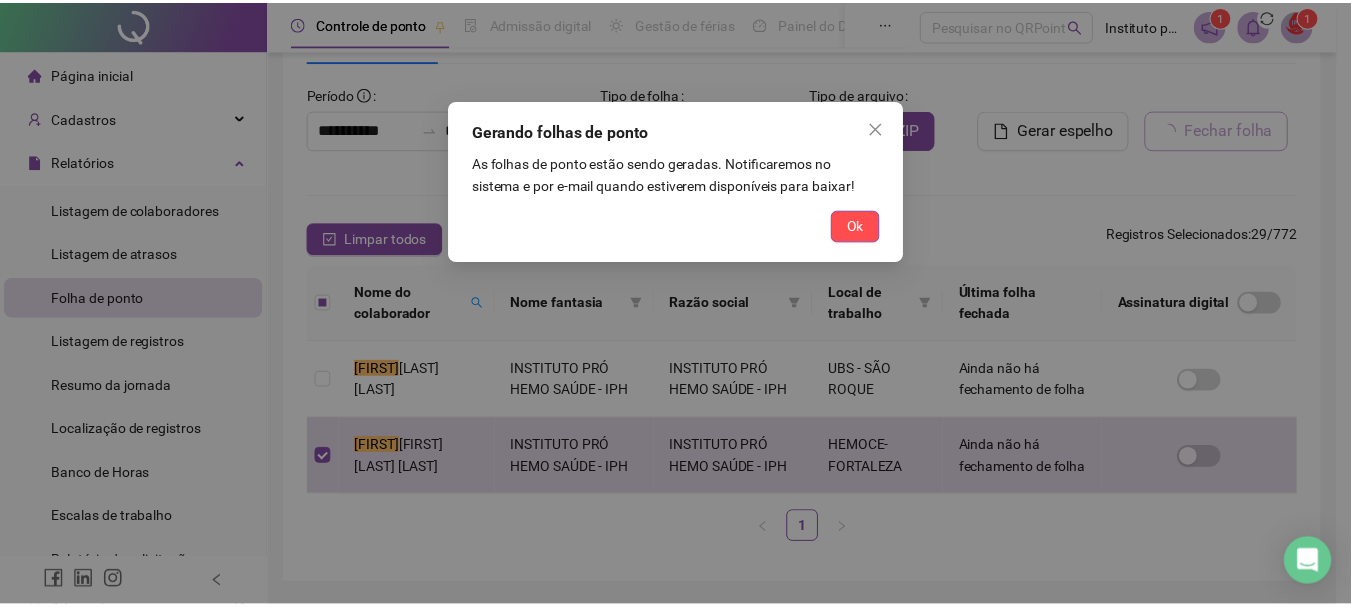 scroll, scrollTop: 902, scrollLeft: 0, axis: vertical 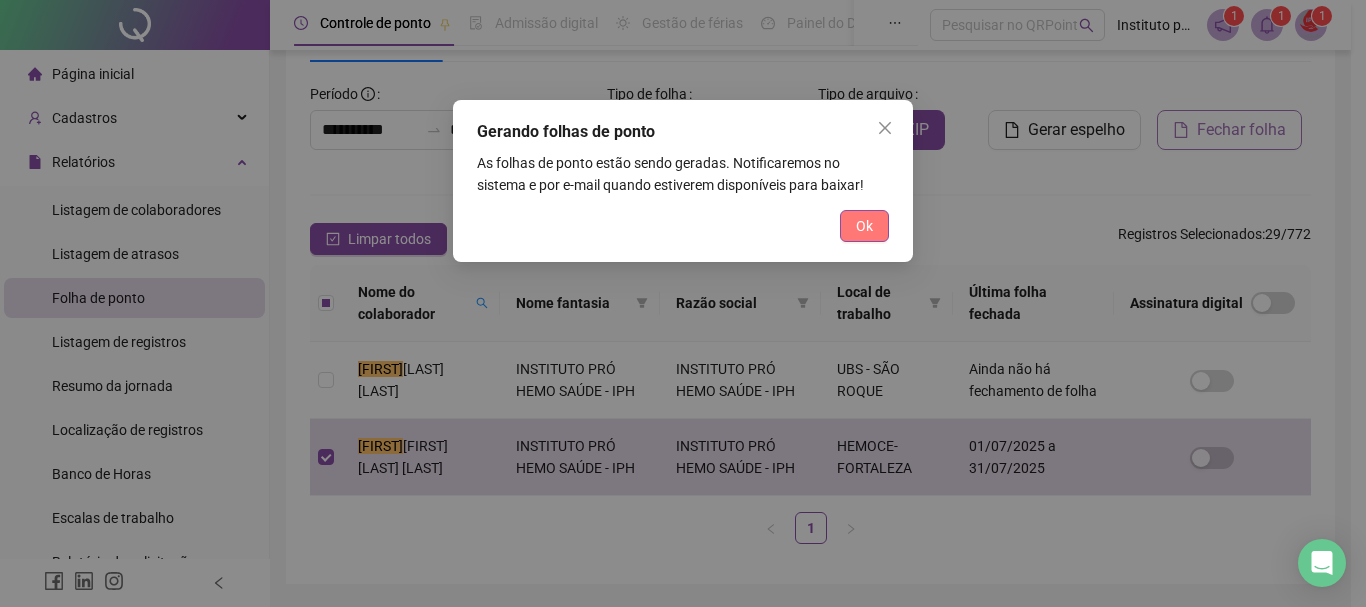 click on "Ok" at bounding box center (864, 226) 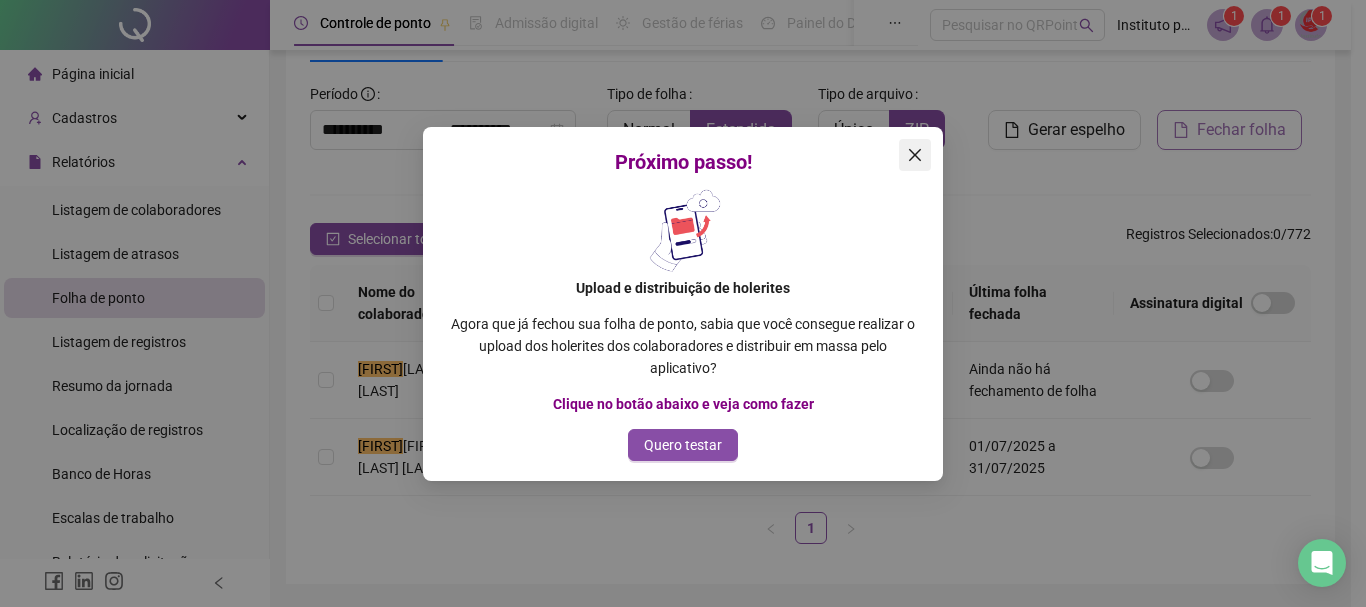 click 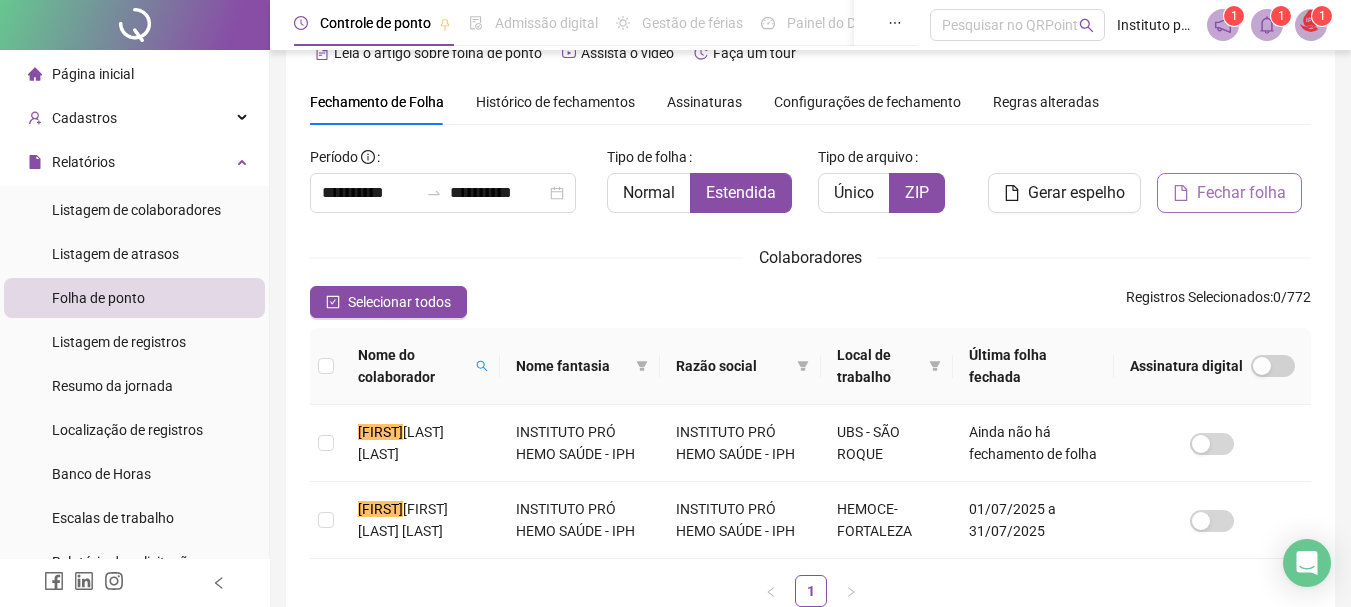 scroll, scrollTop: 0, scrollLeft: 0, axis: both 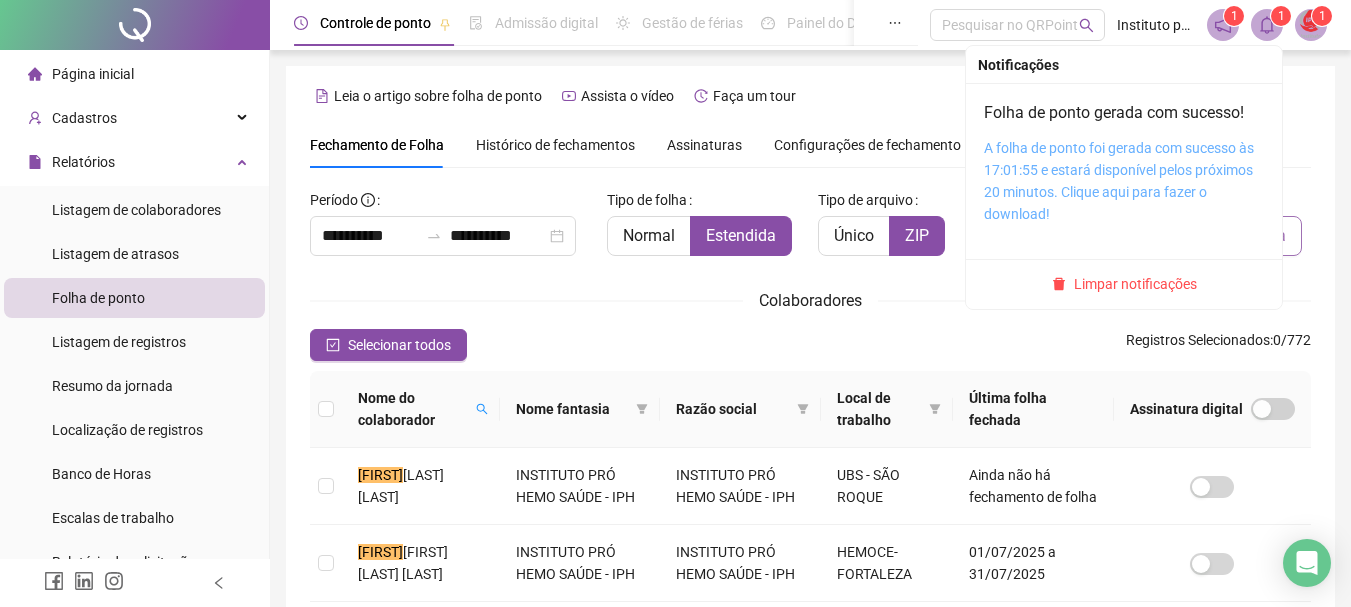 click on "A folha de ponto foi gerada com sucesso às 17:01:55 e estará disponível pelos próximos 20 minutos.
Clique aqui para fazer o download!" at bounding box center (1119, 181) 